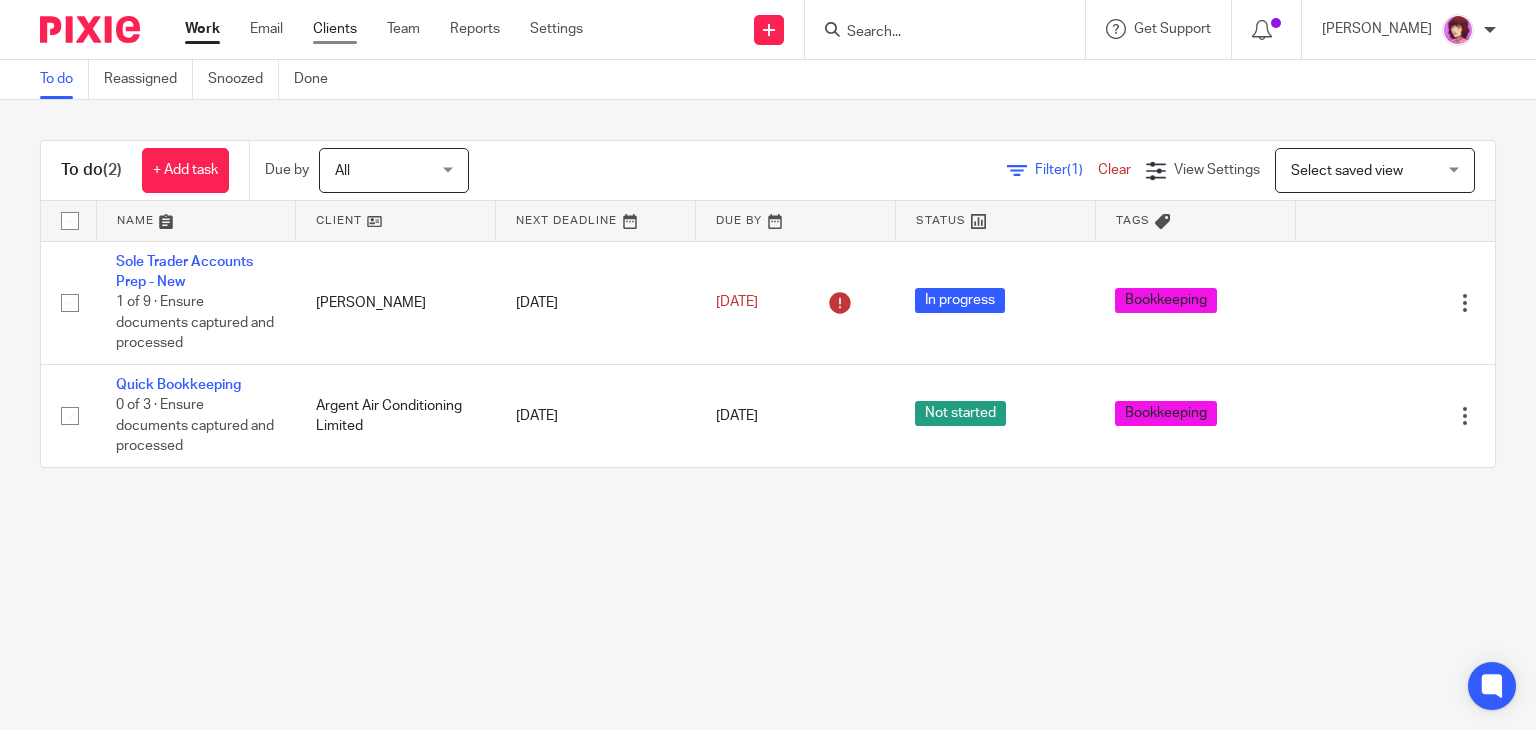 scroll, scrollTop: 0, scrollLeft: 0, axis: both 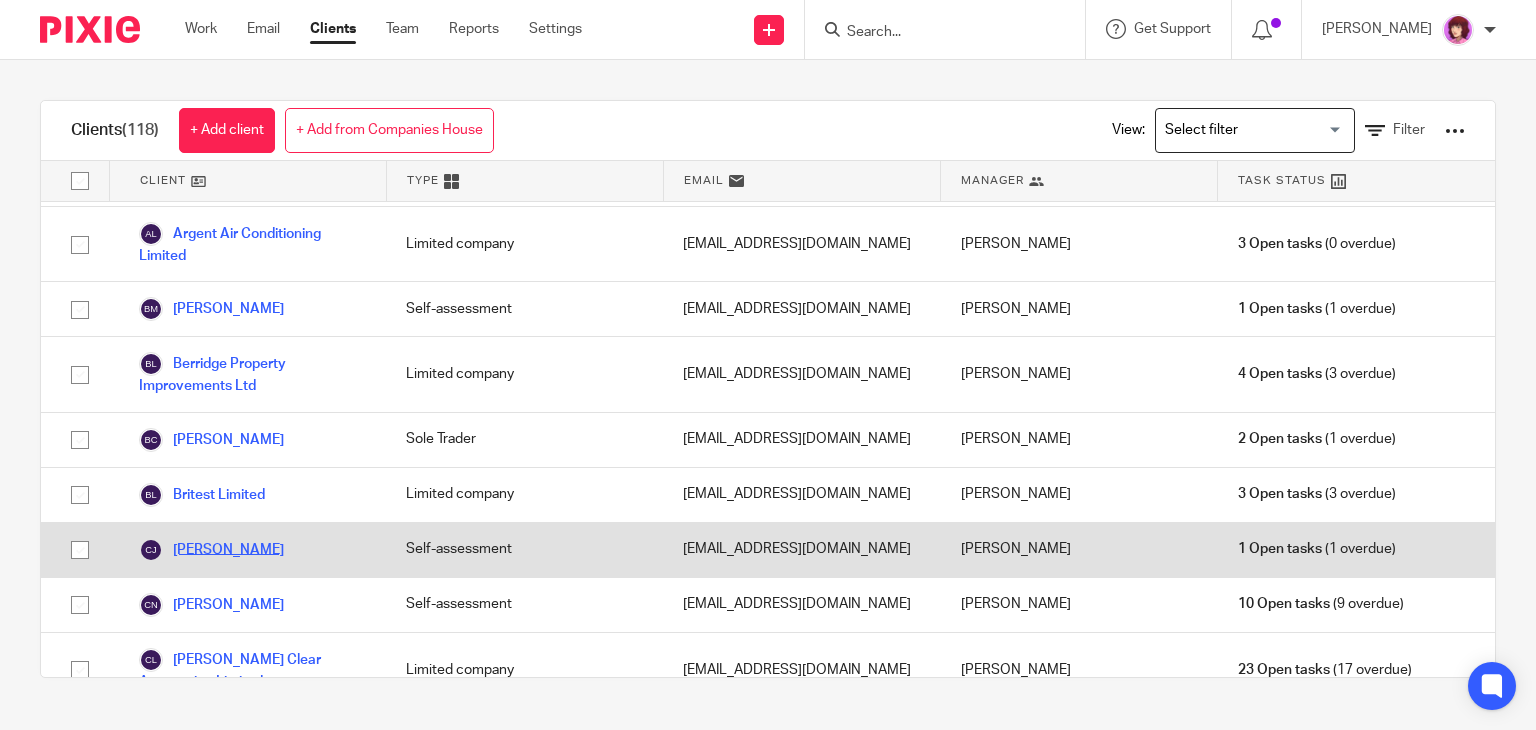 click on "[PERSON_NAME]" at bounding box center (211, 550) 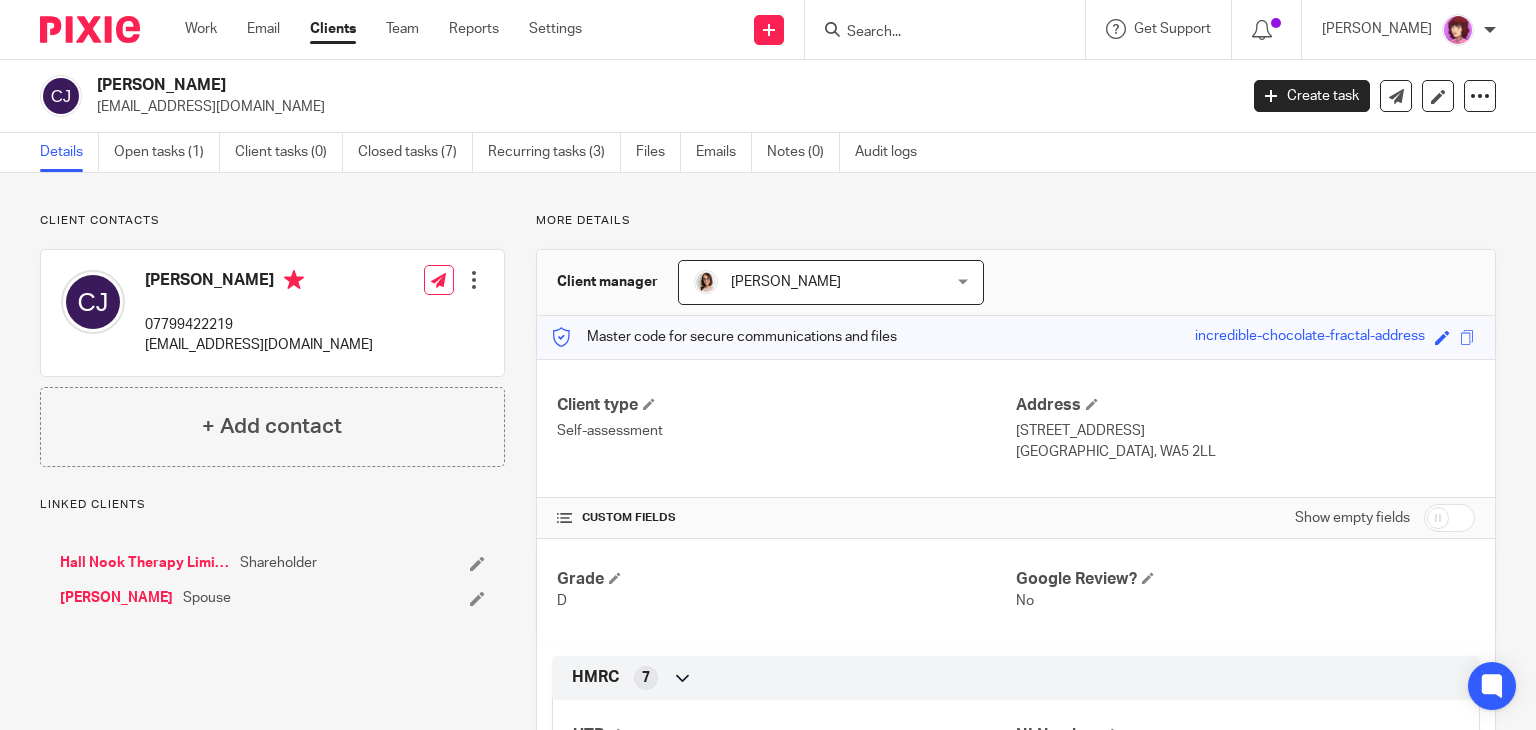 scroll, scrollTop: 0, scrollLeft: 0, axis: both 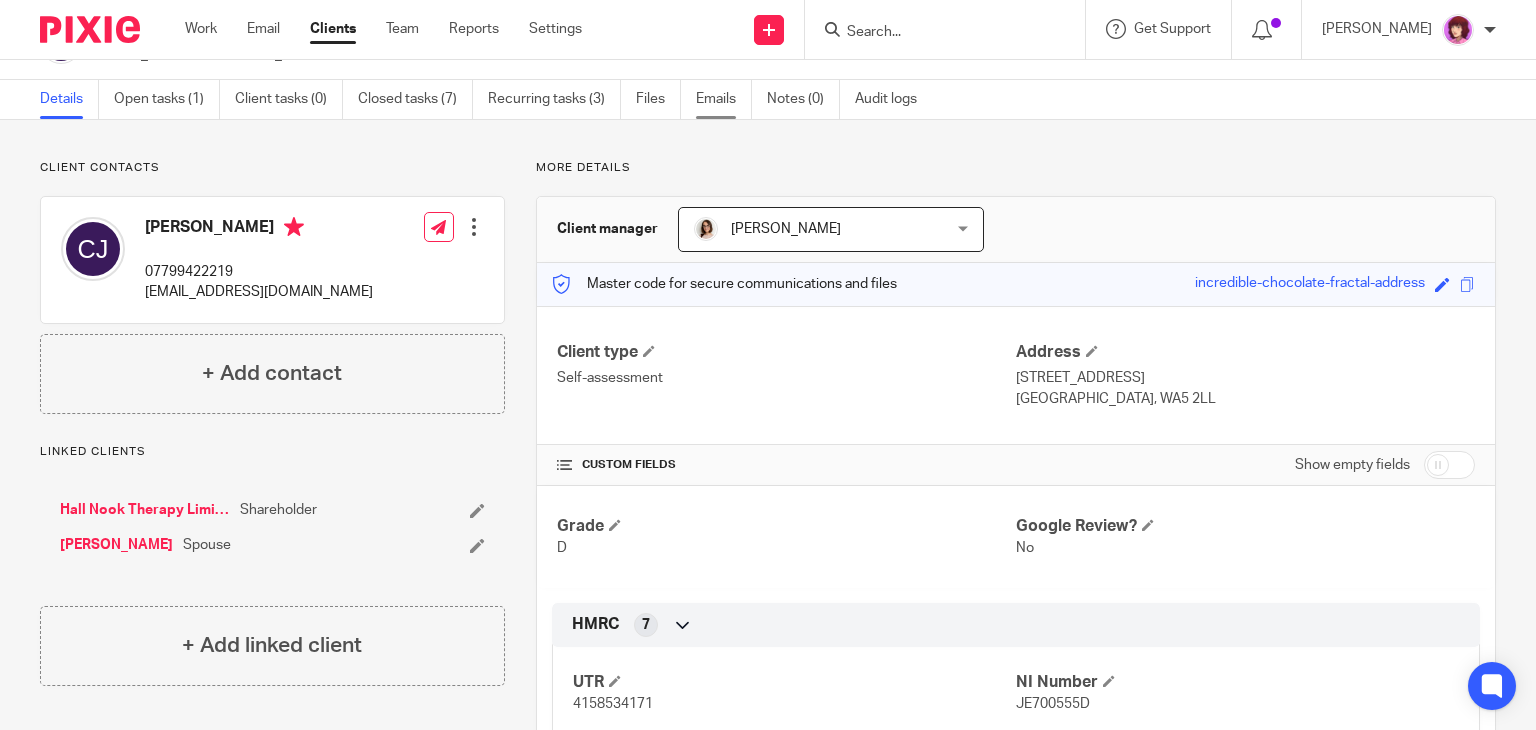 click on "Emails" at bounding box center [724, 99] 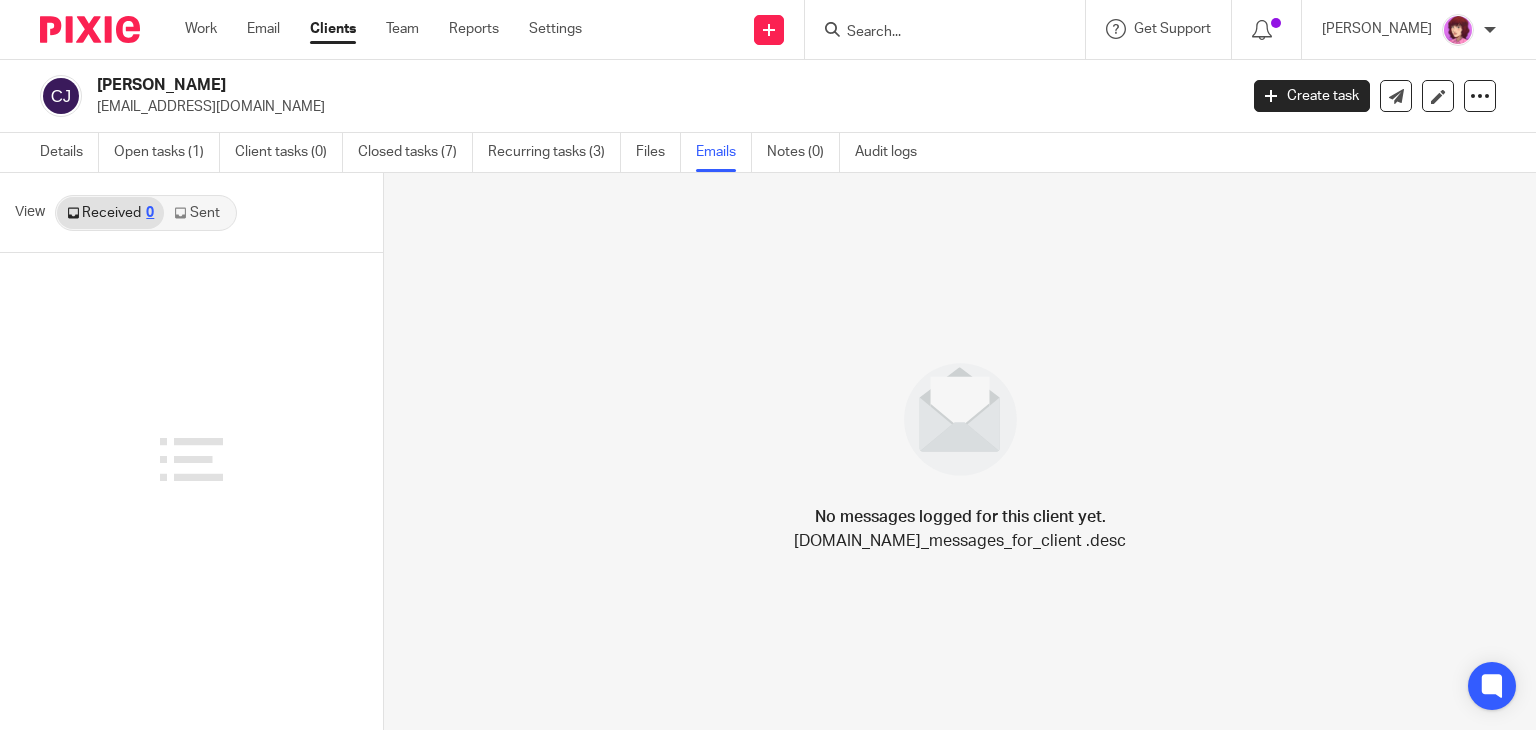 scroll, scrollTop: 0, scrollLeft: 0, axis: both 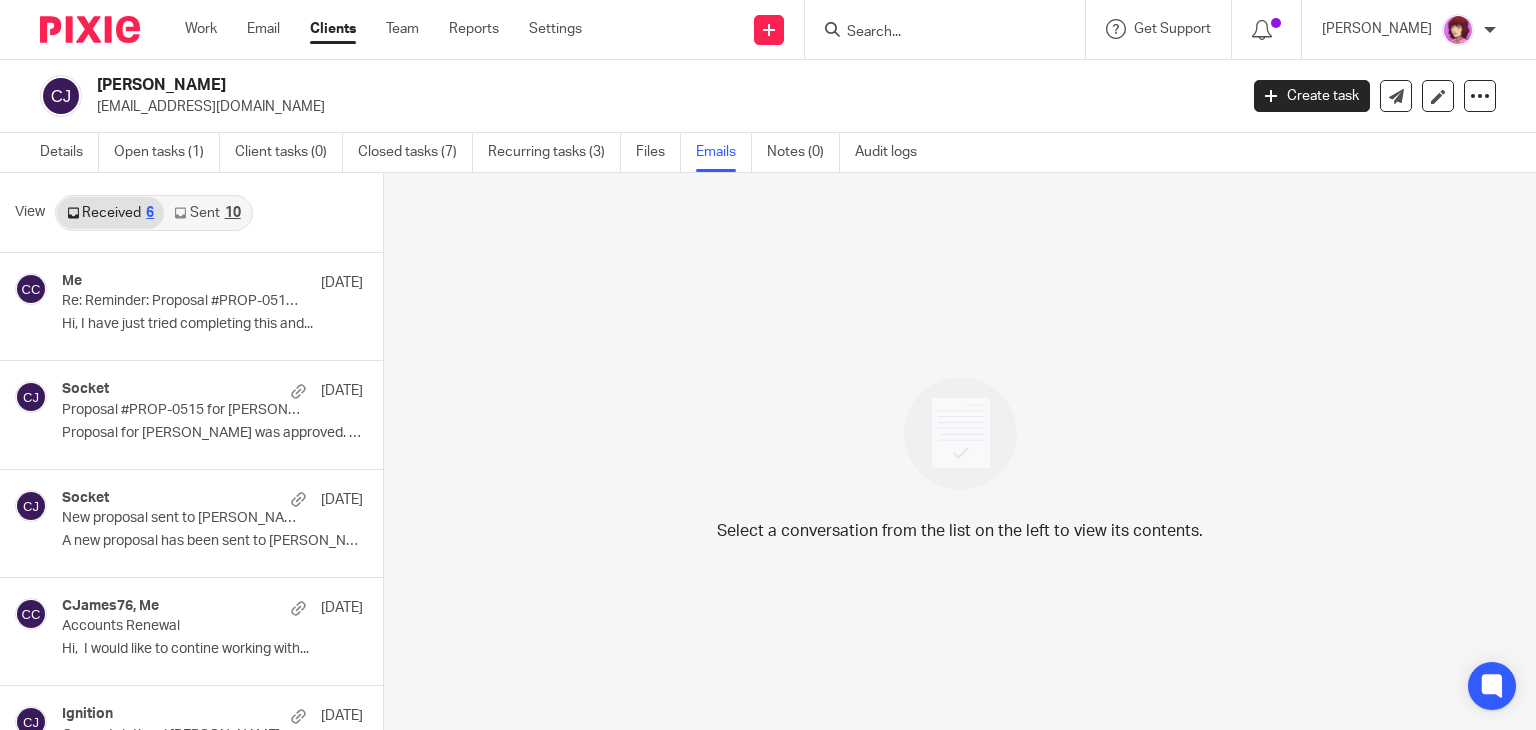 click on "Sent
10" at bounding box center (207, 213) 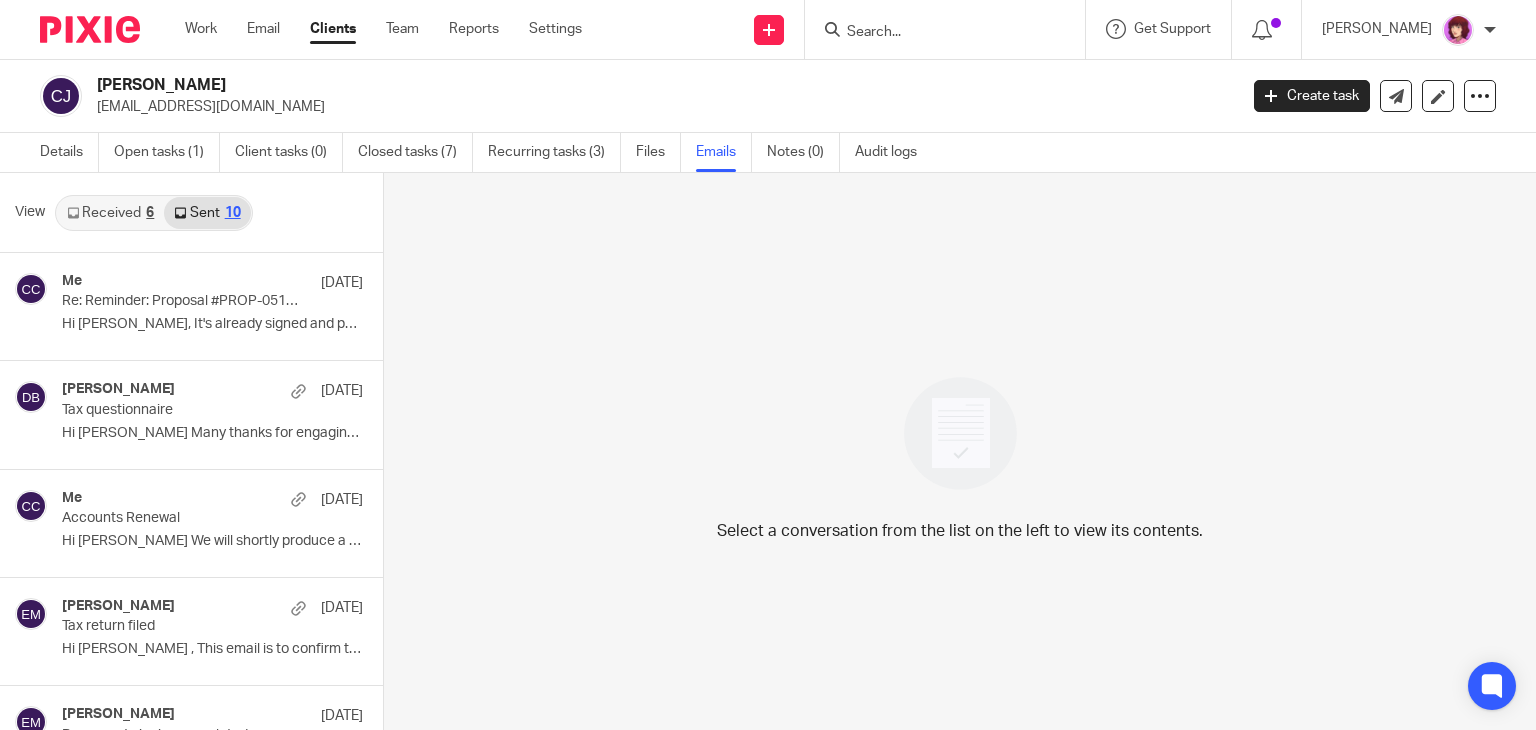 scroll, scrollTop: 3, scrollLeft: 0, axis: vertical 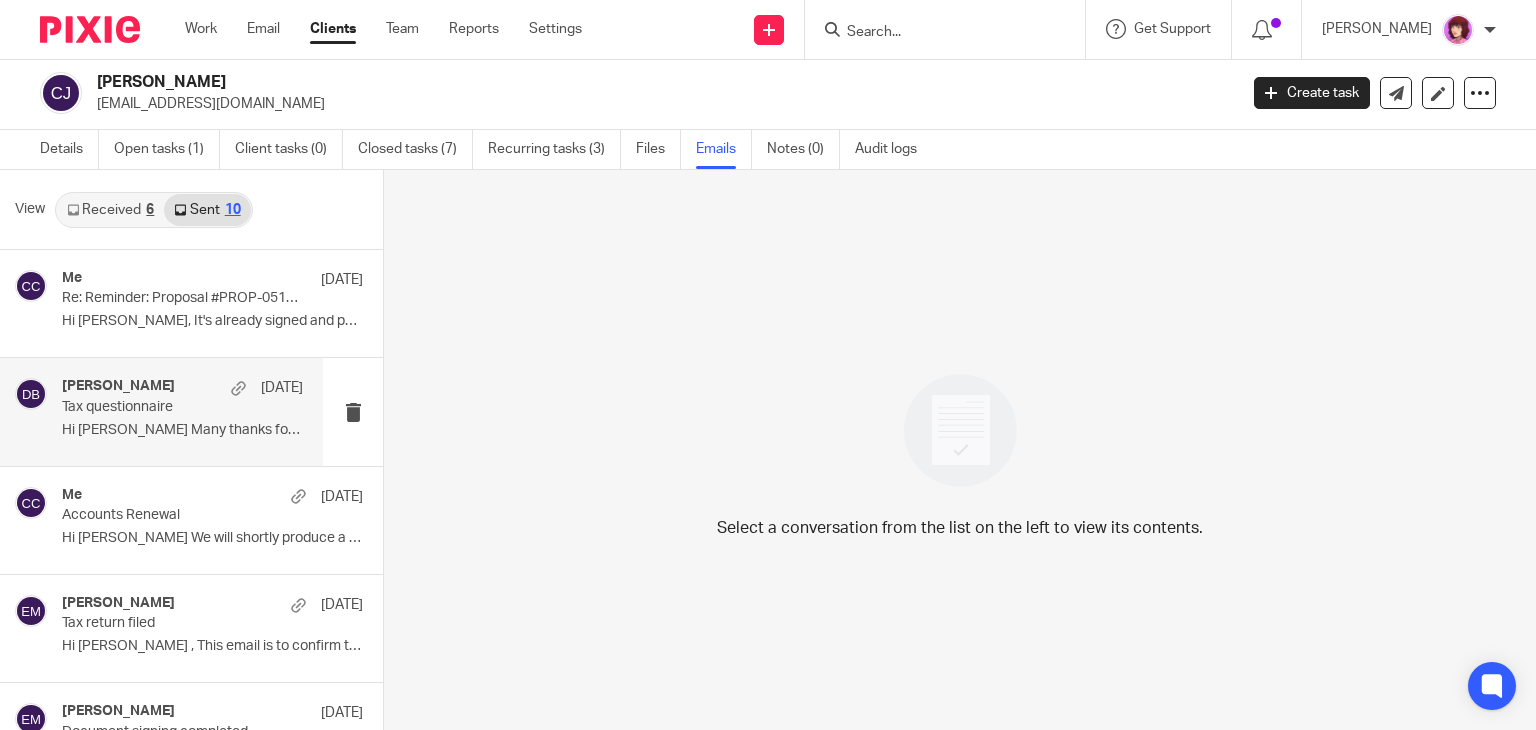 click on "Dave Bennett
4 Jun   Tax questionnaire   Hi Carl     Many thanks for engaging our..." at bounding box center (182, 411) 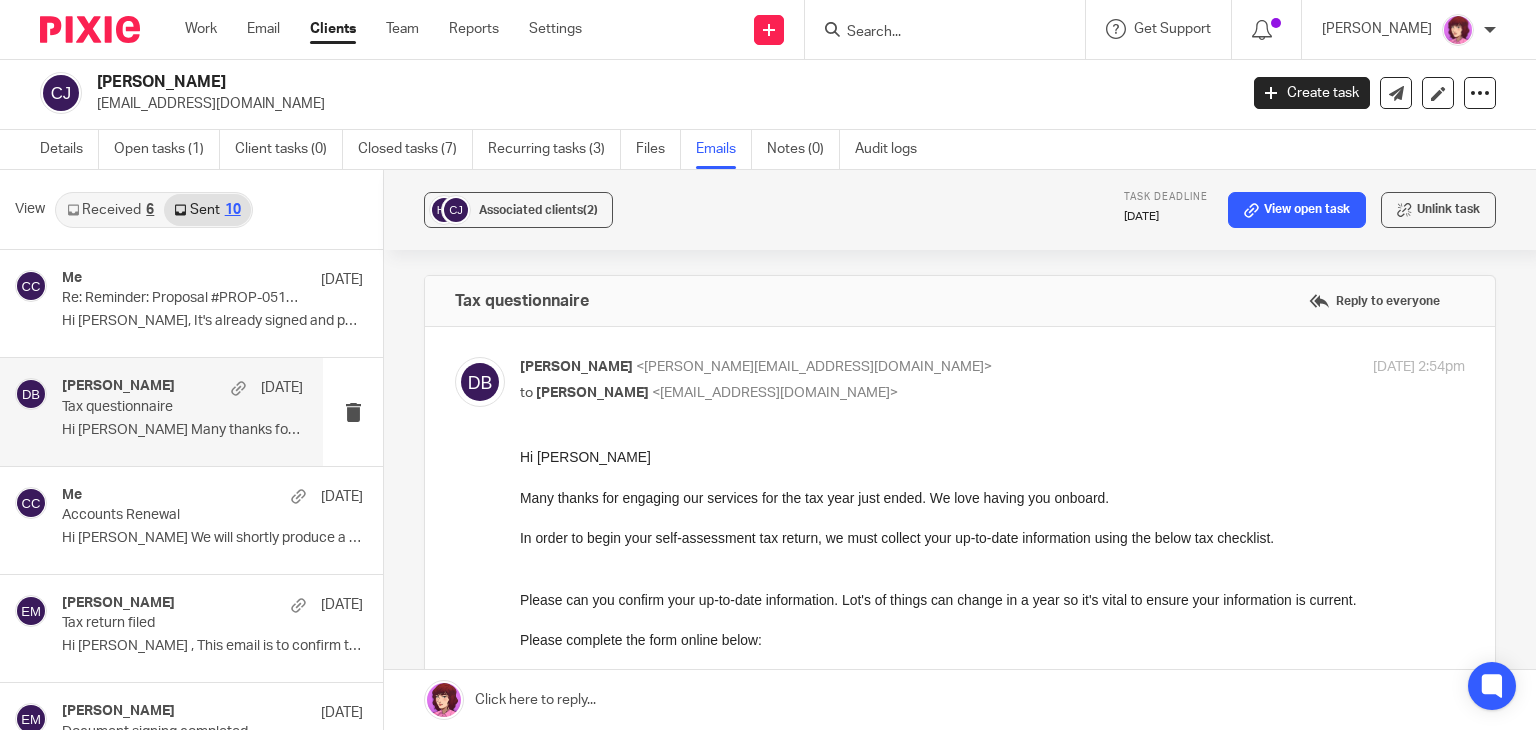 scroll, scrollTop: 0, scrollLeft: 0, axis: both 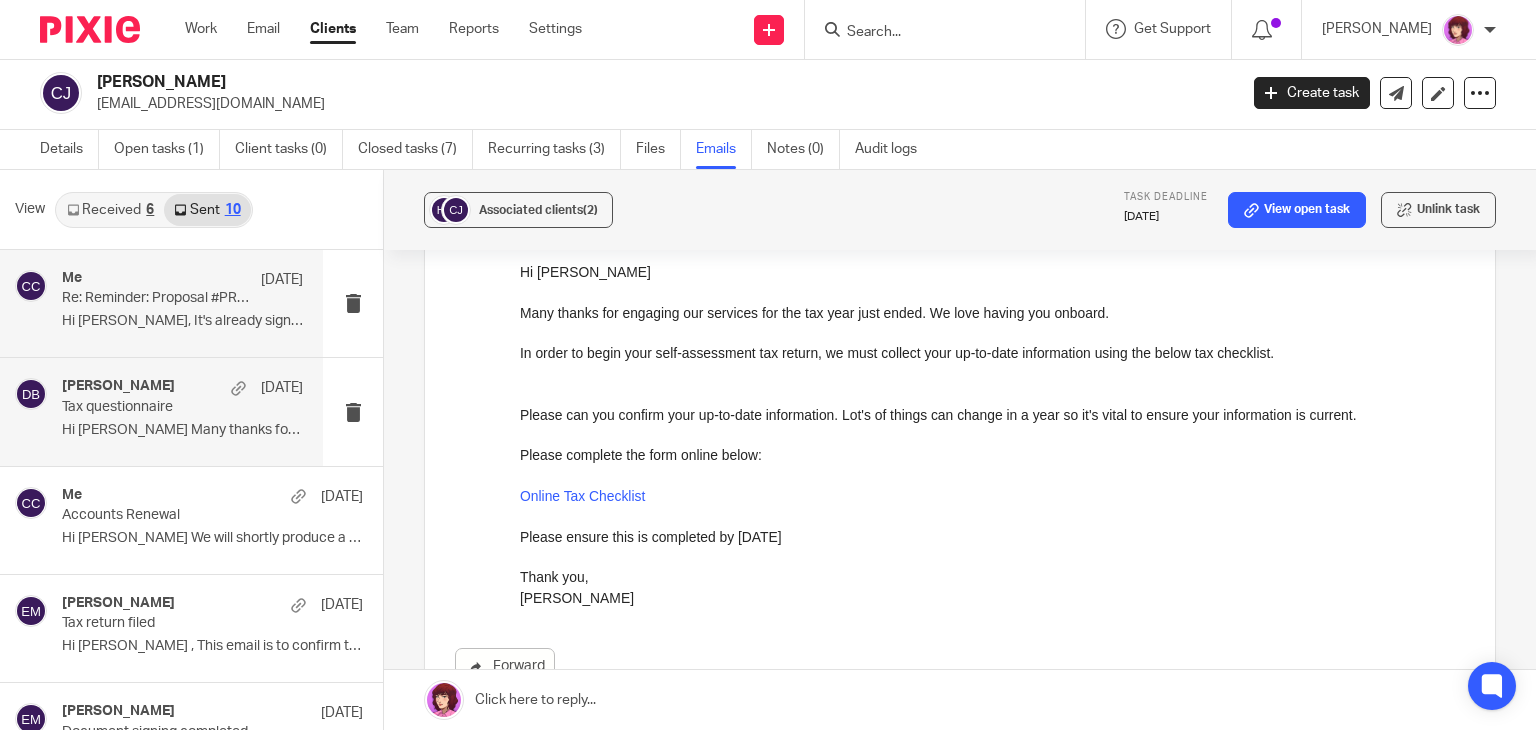 click on "Re: Reminder: Proposal #PROP-0515: Personal Tax 24/25 from Carter Clear Accounting Limited Awaiting Your Approval" at bounding box center [158, 298] 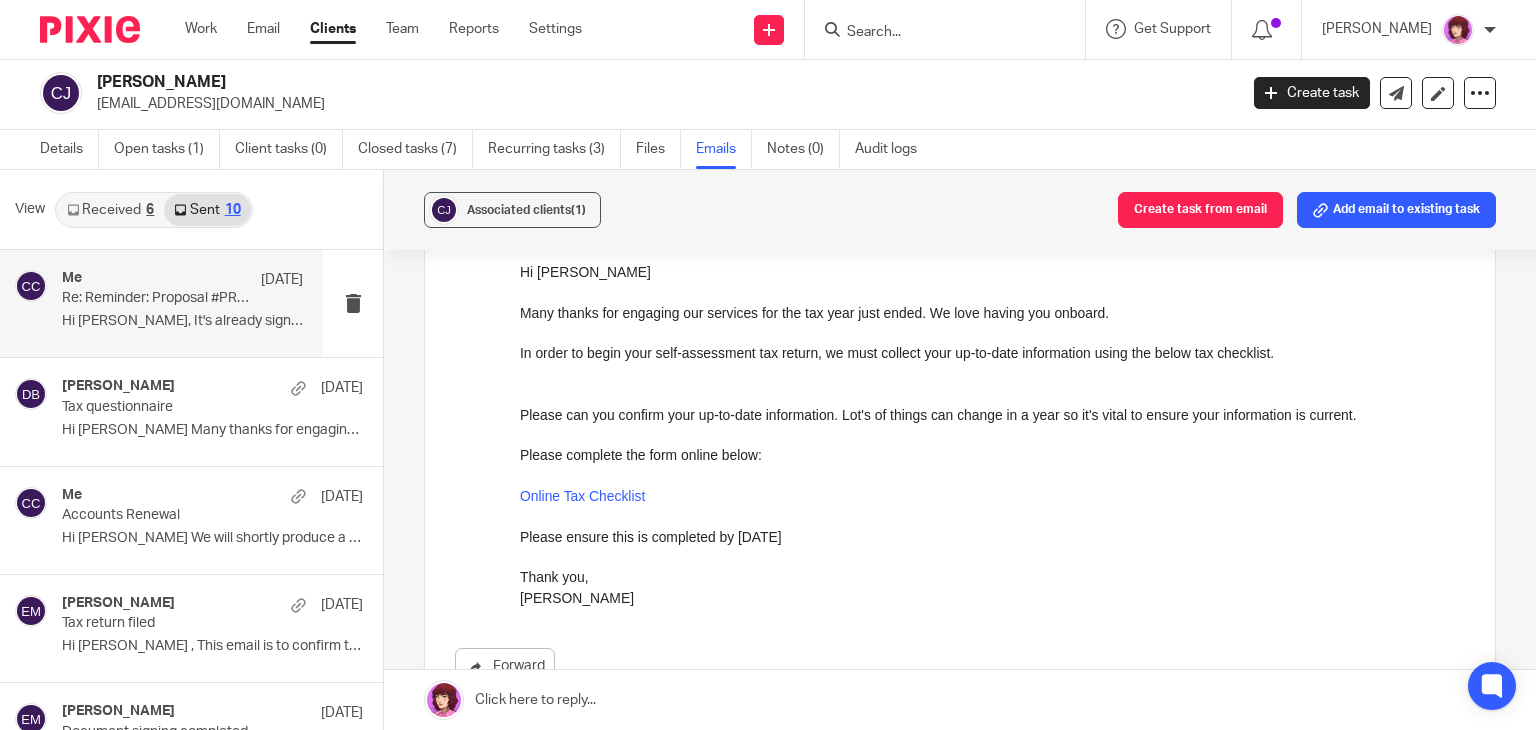 scroll, scrollTop: 0, scrollLeft: 0, axis: both 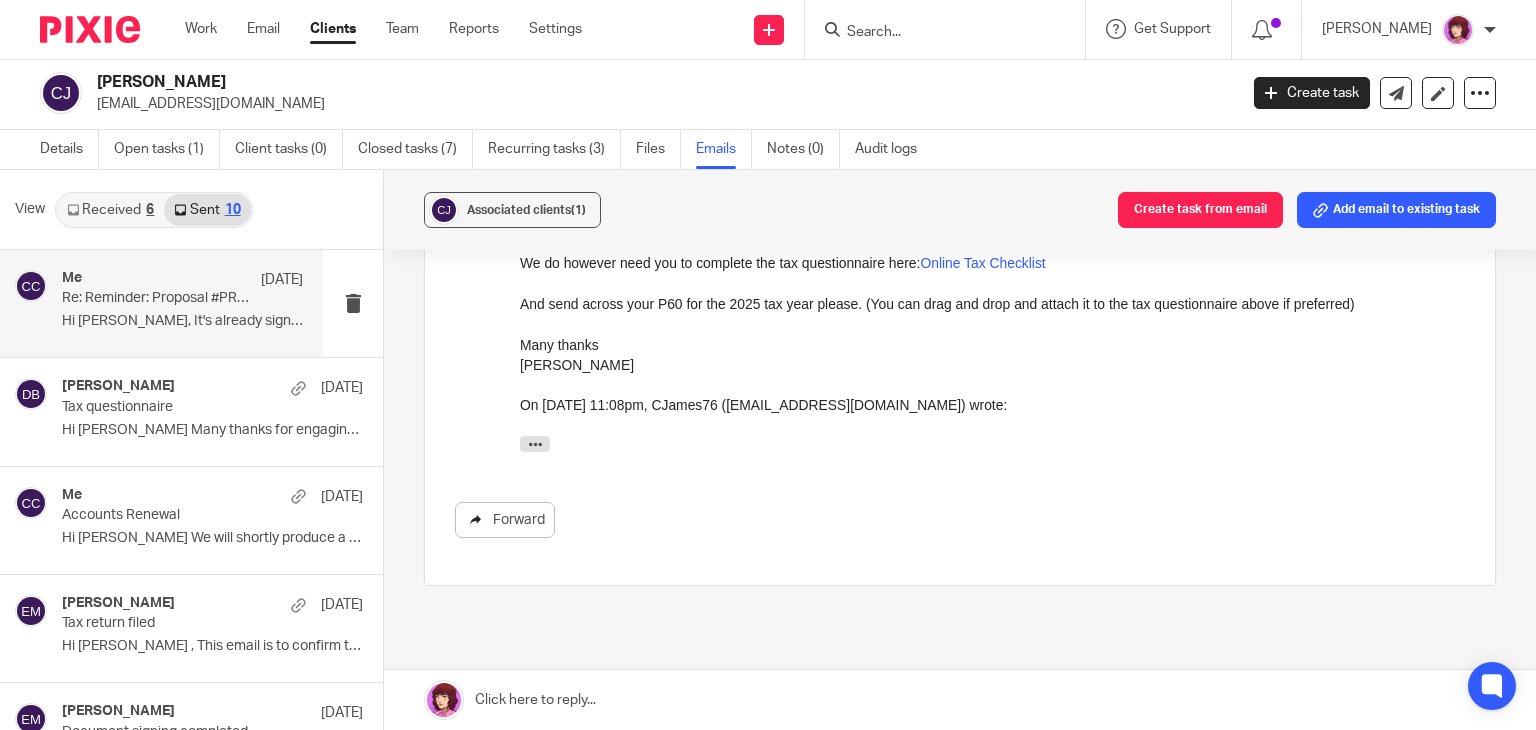click on "Forward" at bounding box center (505, 520) 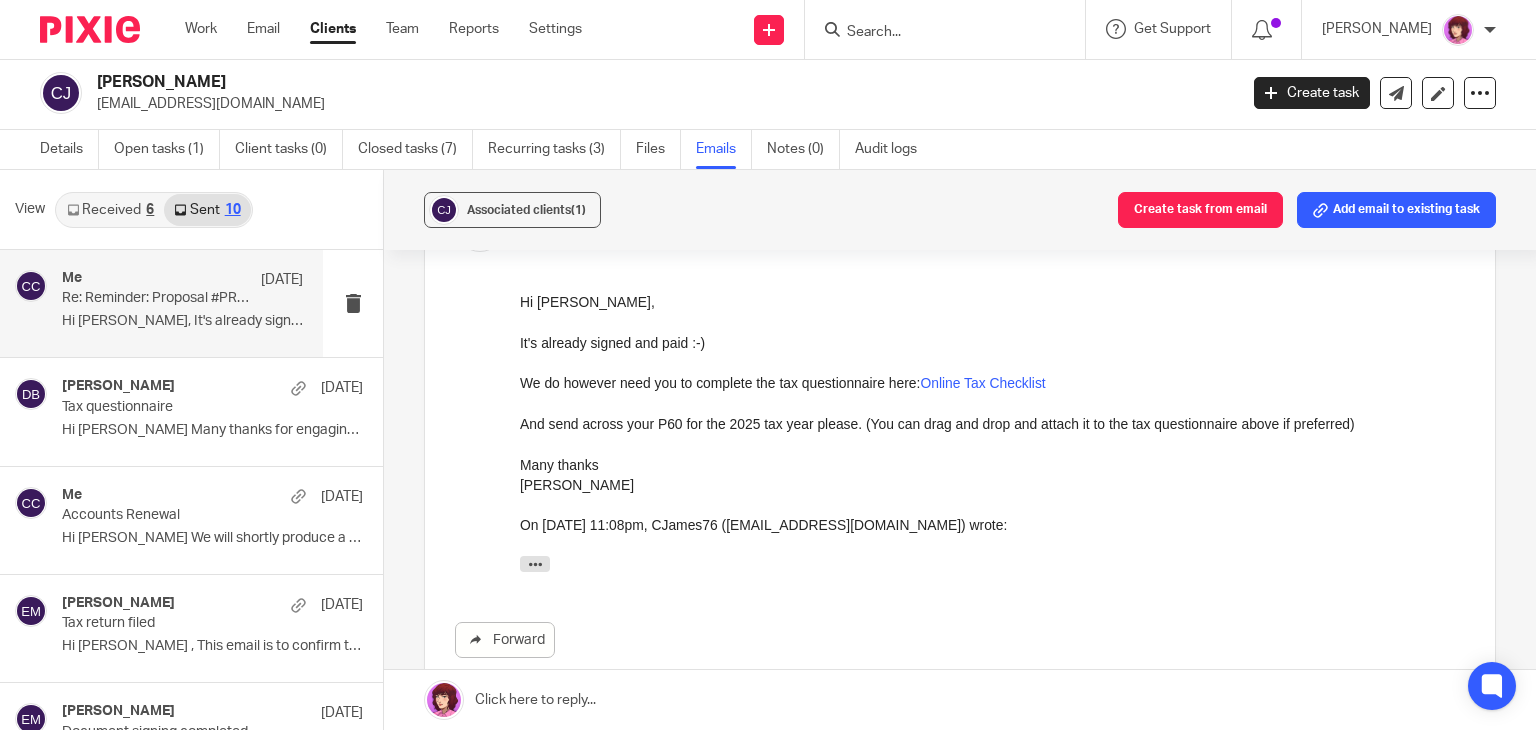 scroll, scrollTop: 270, scrollLeft: 0, axis: vertical 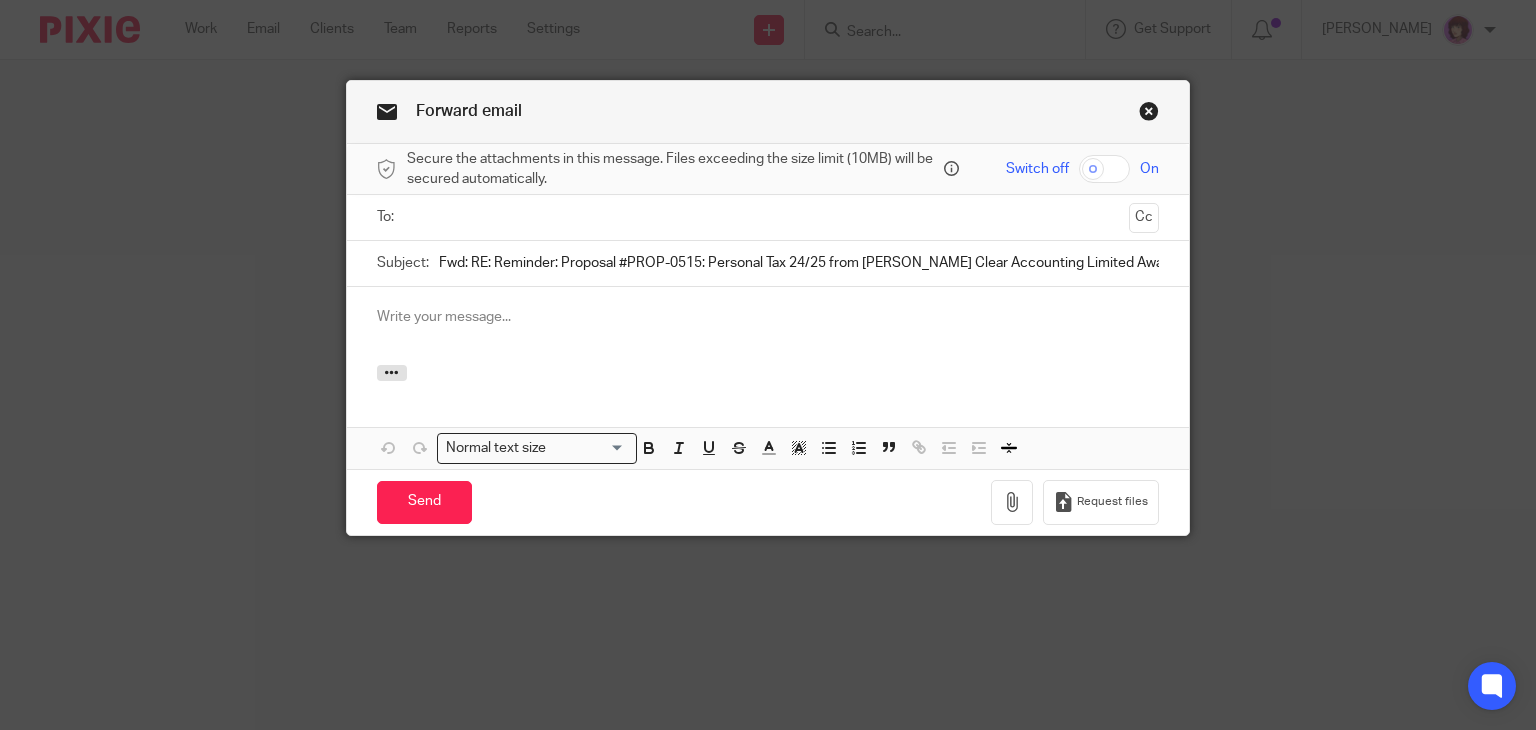 click at bounding box center [767, 217] 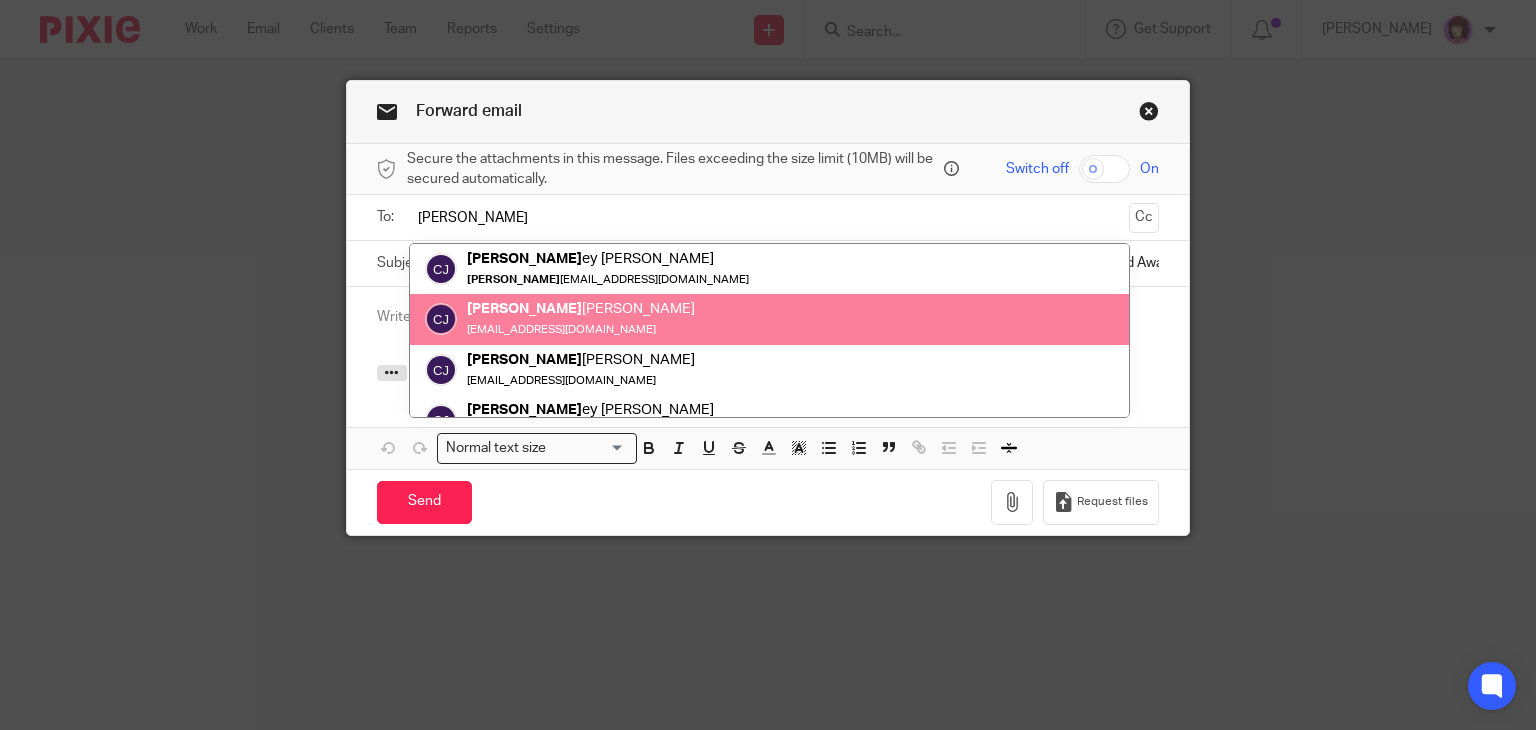 type on "carl" 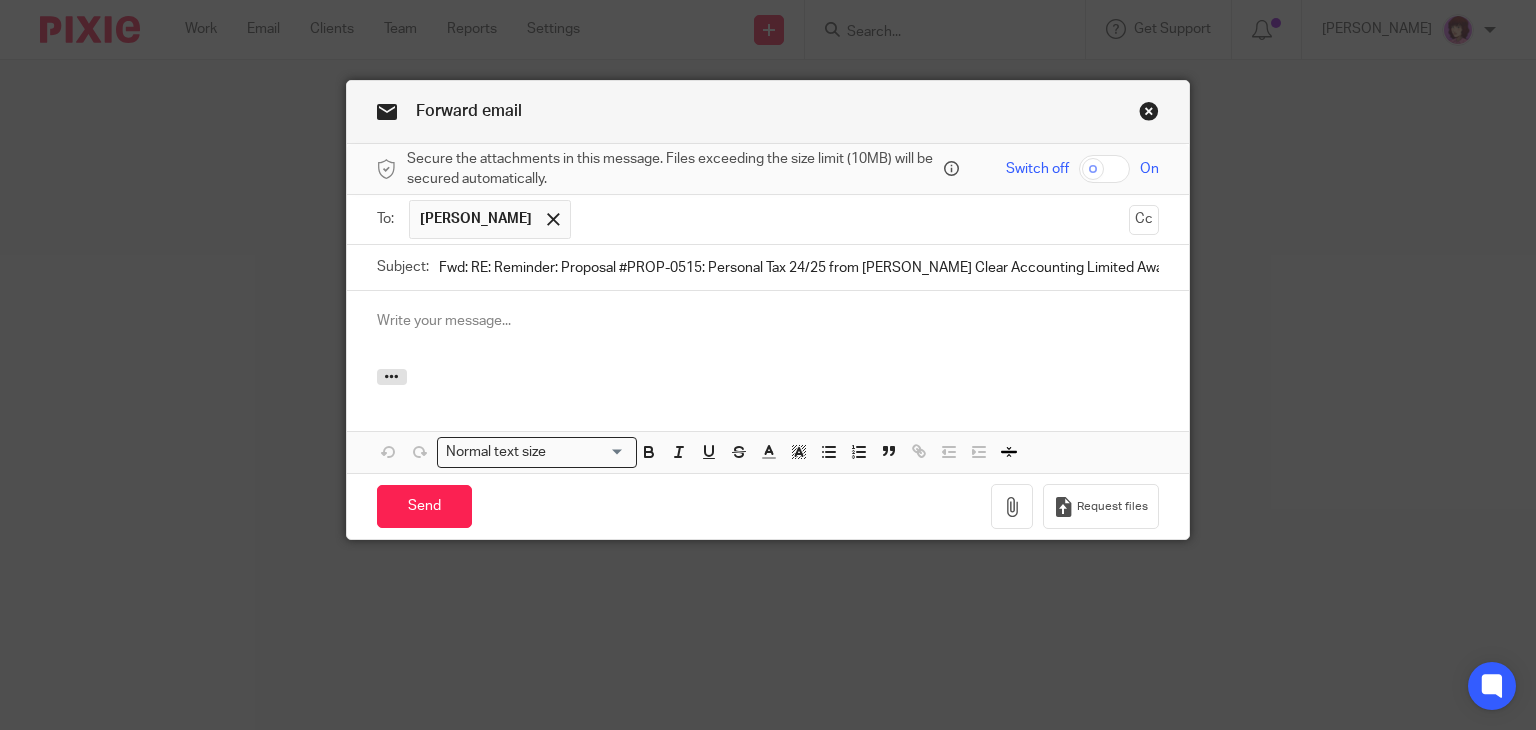 click at bounding box center [851, 219] 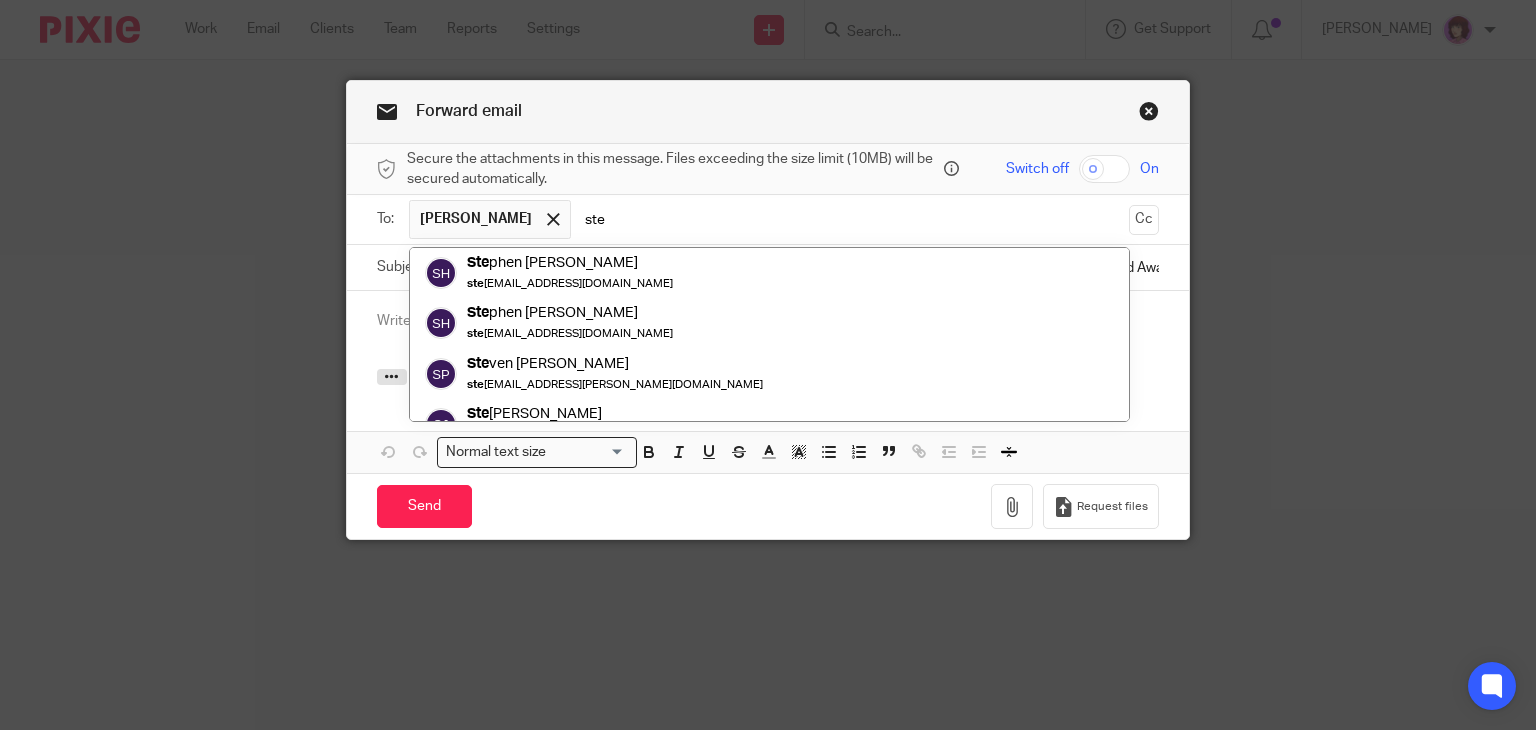 scroll, scrollTop: 77, scrollLeft: 0, axis: vertical 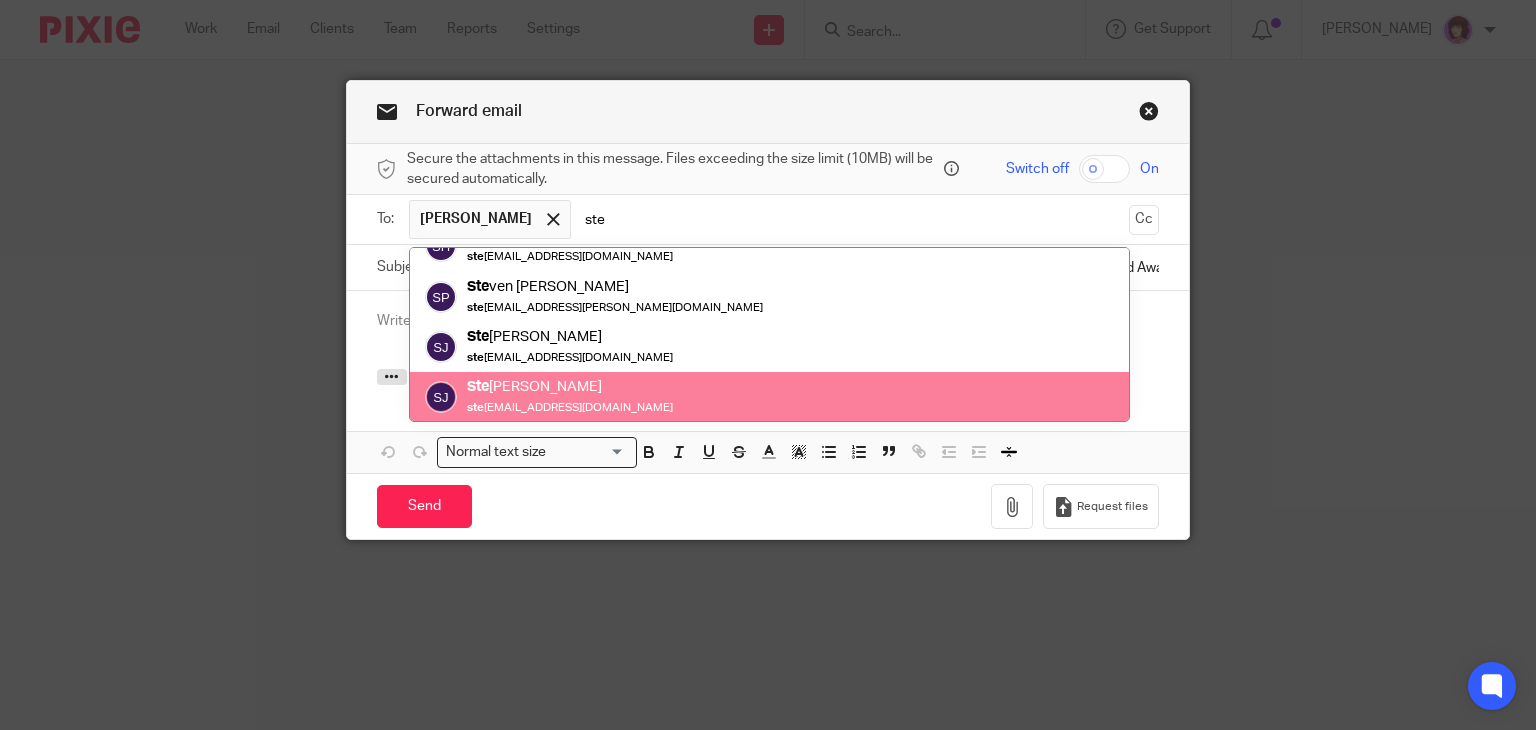 type on "ste" 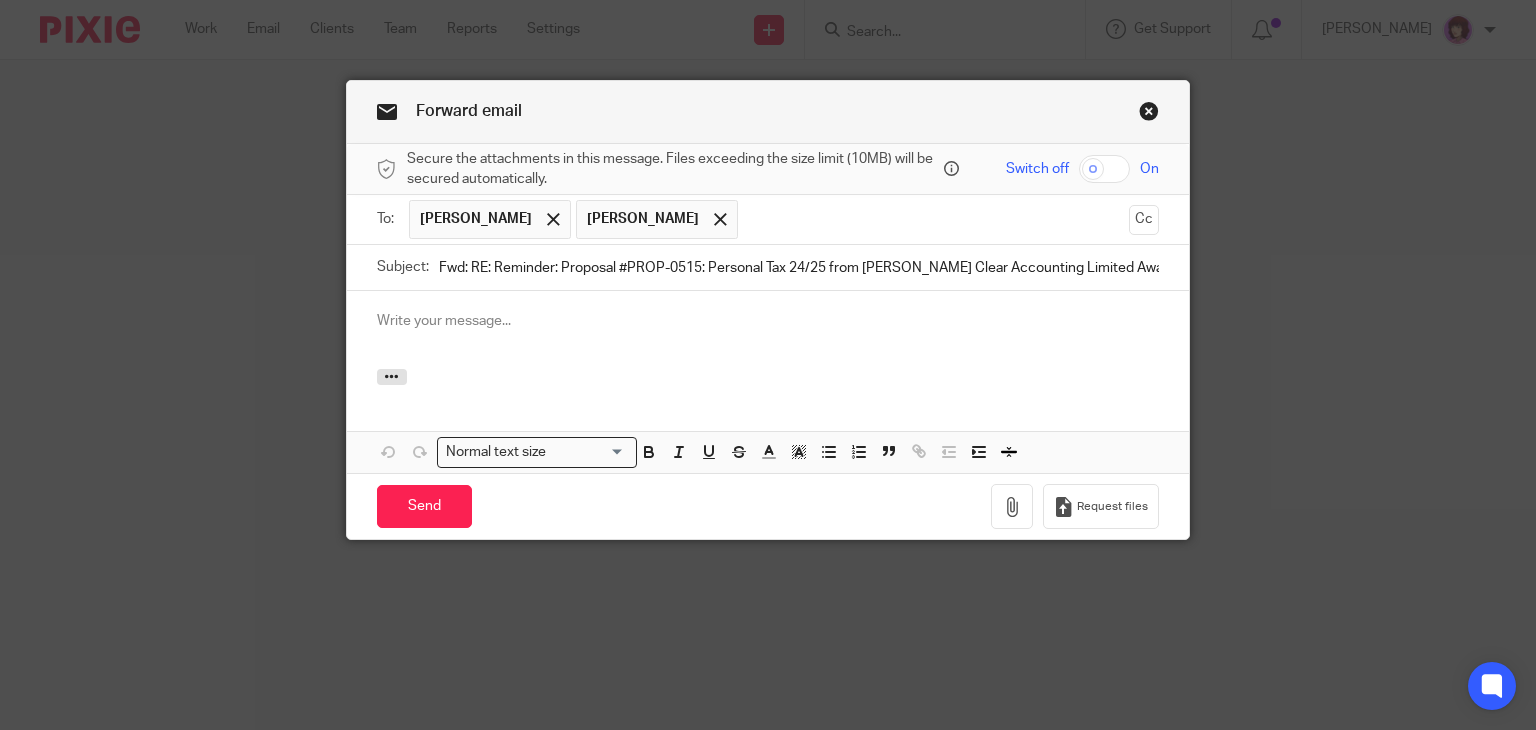 click at bounding box center (768, 321) 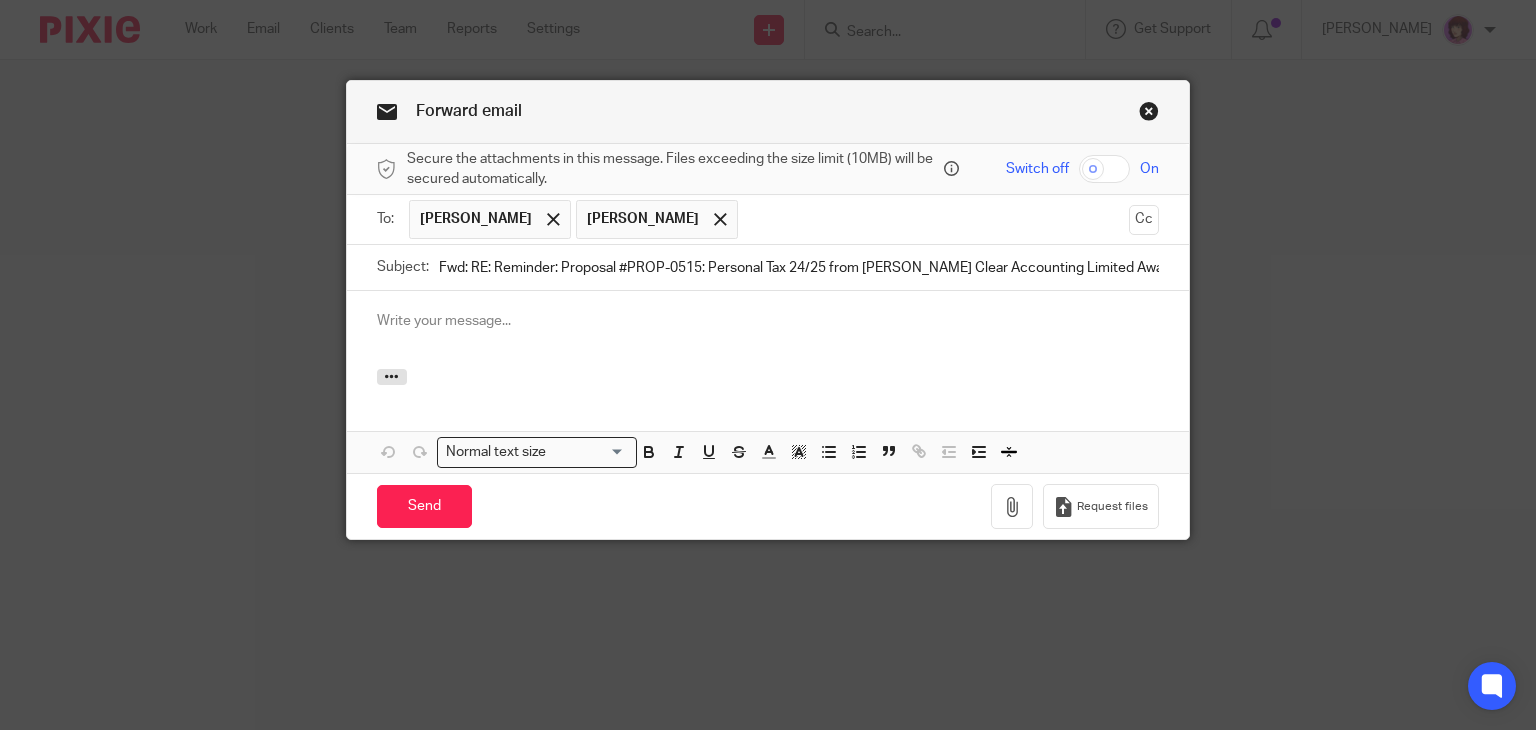 type 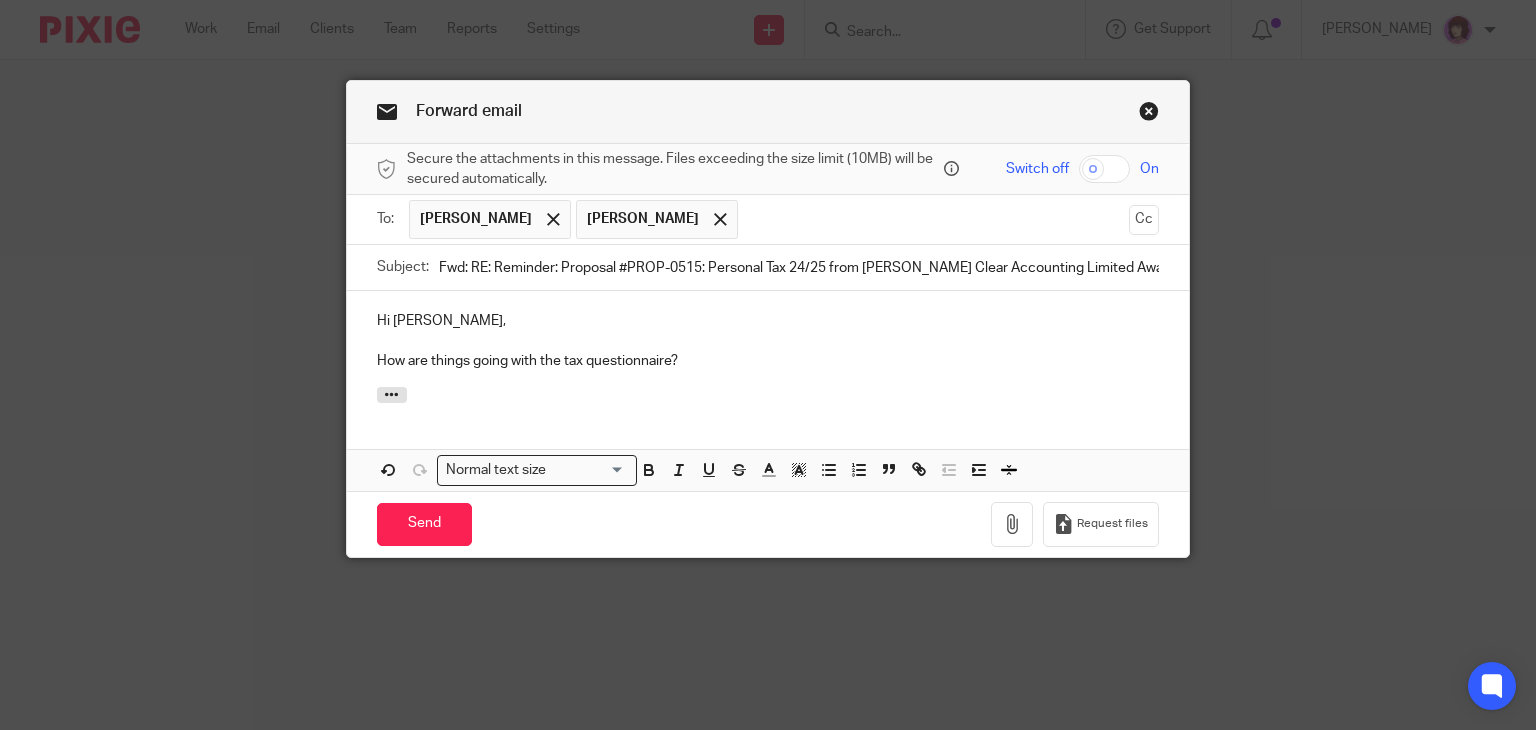 drag, startPoint x: 368, startPoint y: 359, endPoint x: 700, endPoint y: 355, distance: 332.0241 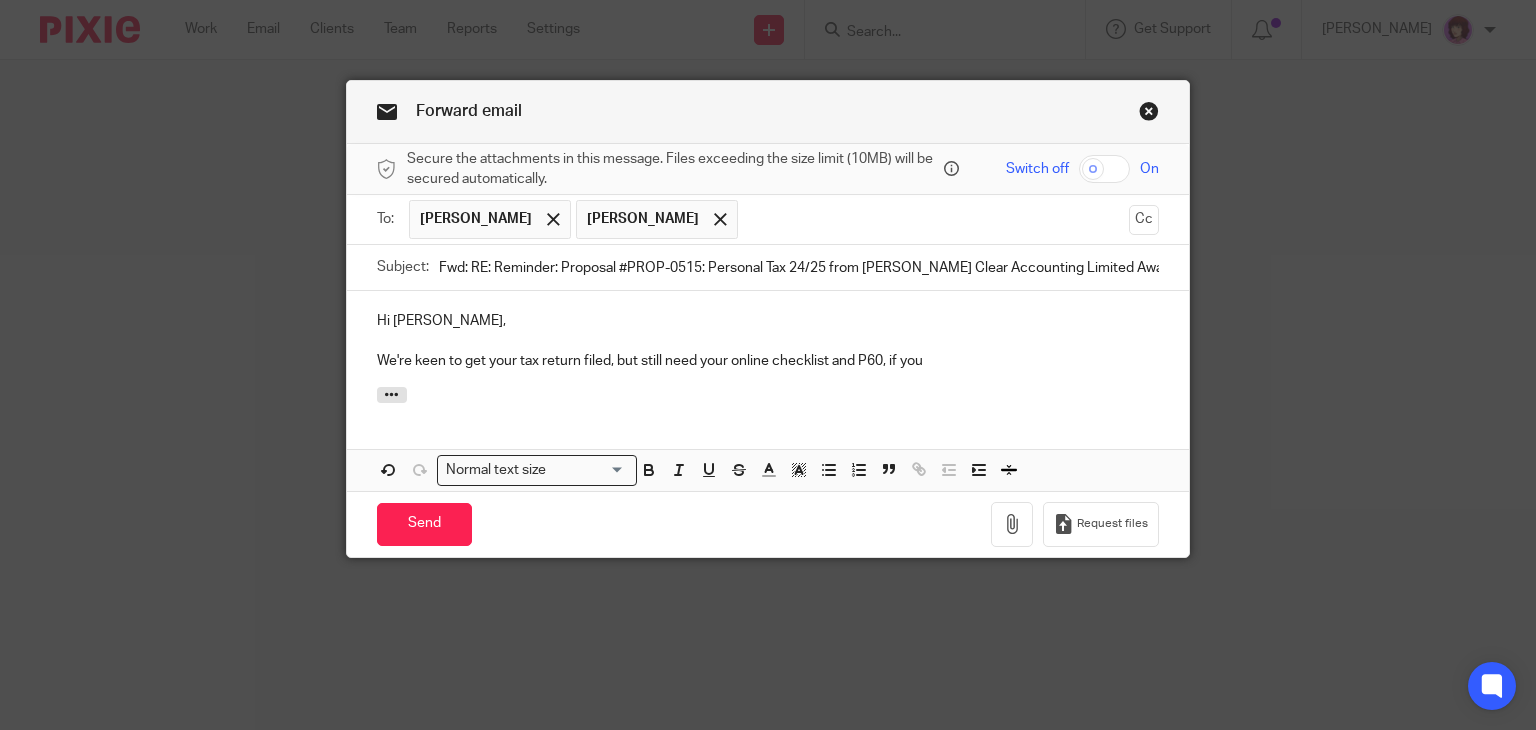 click at bounding box center (934, 219) 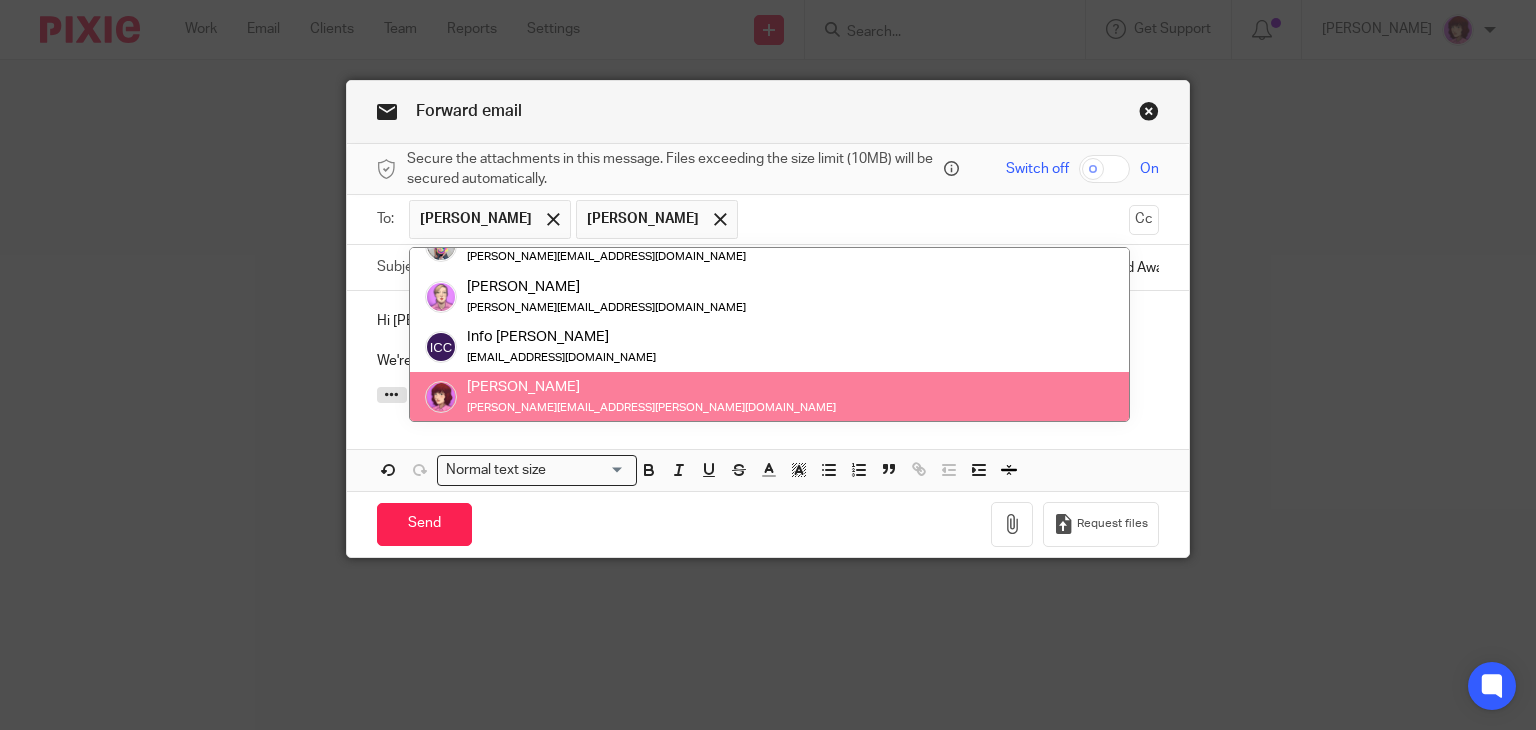 scroll, scrollTop: 50, scrollLeft: 0, axis: vertical 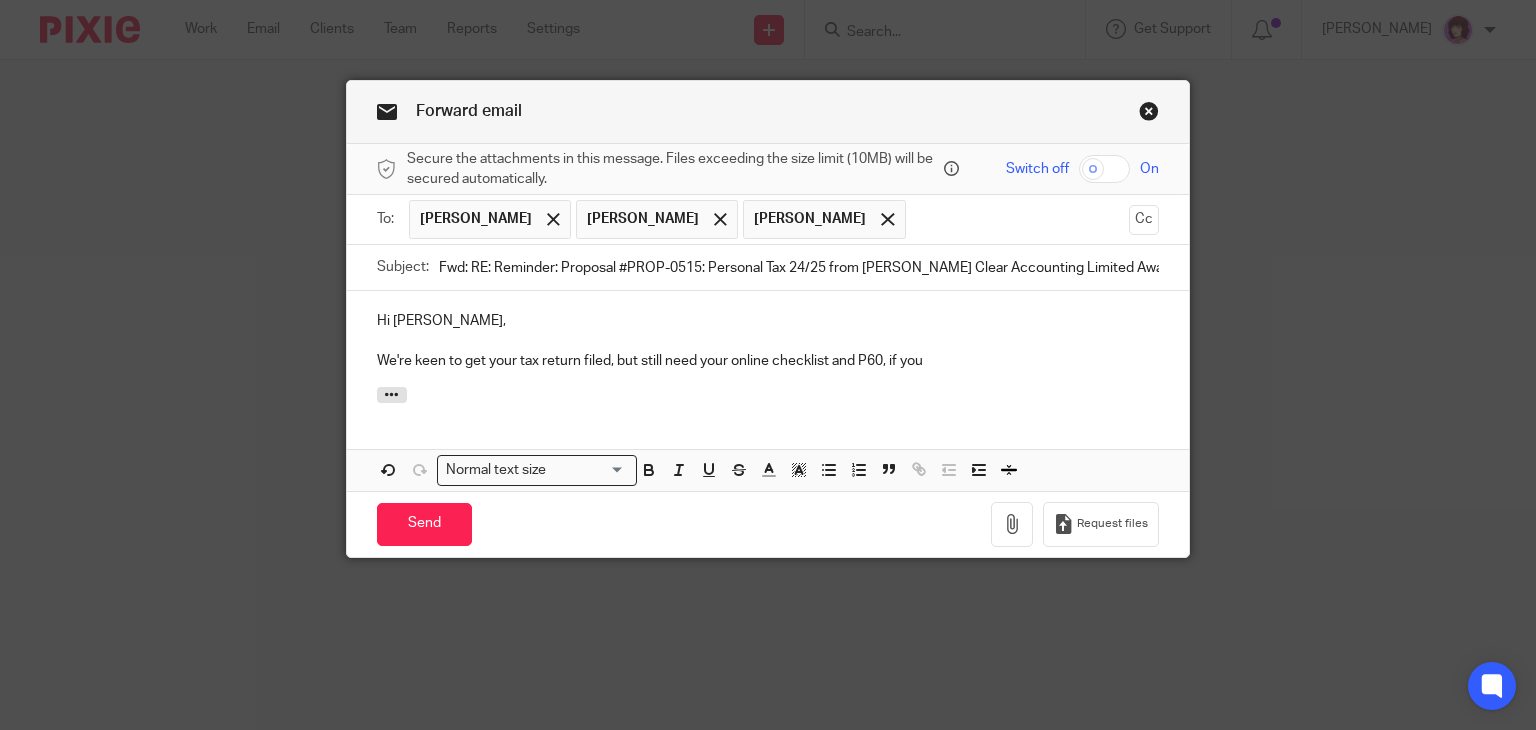 click on "Hi Carl,  We're keen to get your tax return filed, but still need your online checklist and P60, if you" at bounding box center (768, 339) 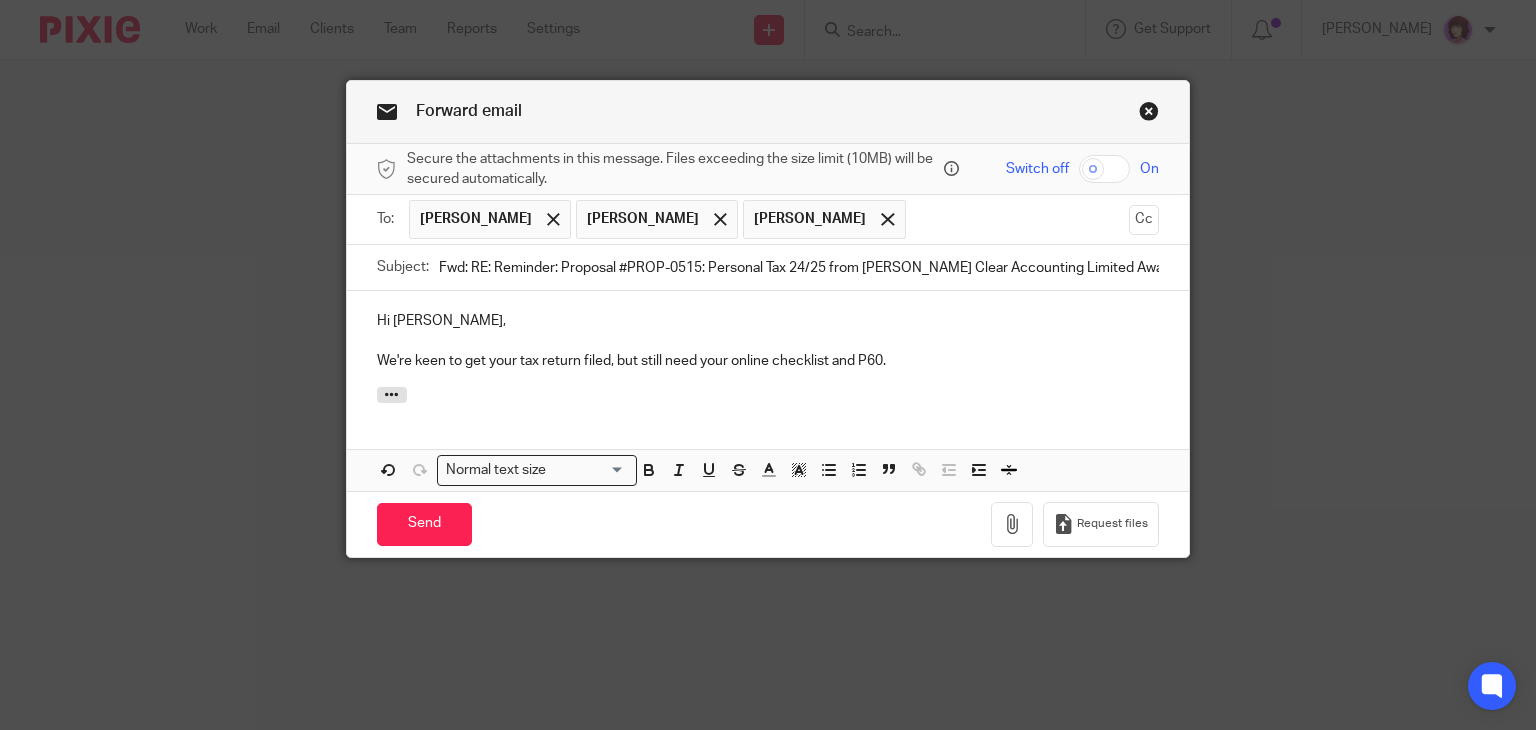 click on "We're keen to get your tax return filed, but still need your online checklist and P60." at bounding box center [768, 361] 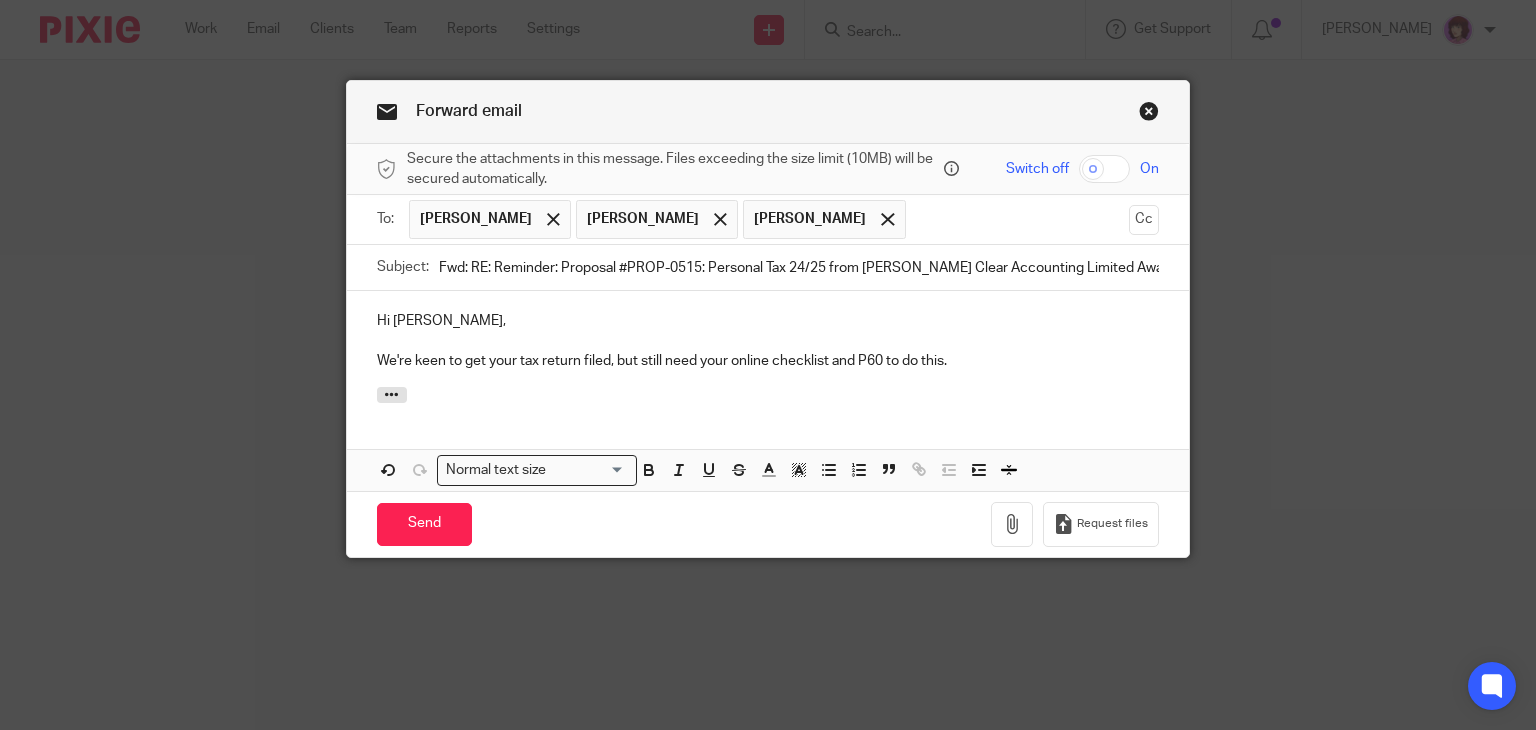 click on "We're keen to get your tax return filed, but still need your online checklist and P60 to do this." at bounding box center [768, 361] 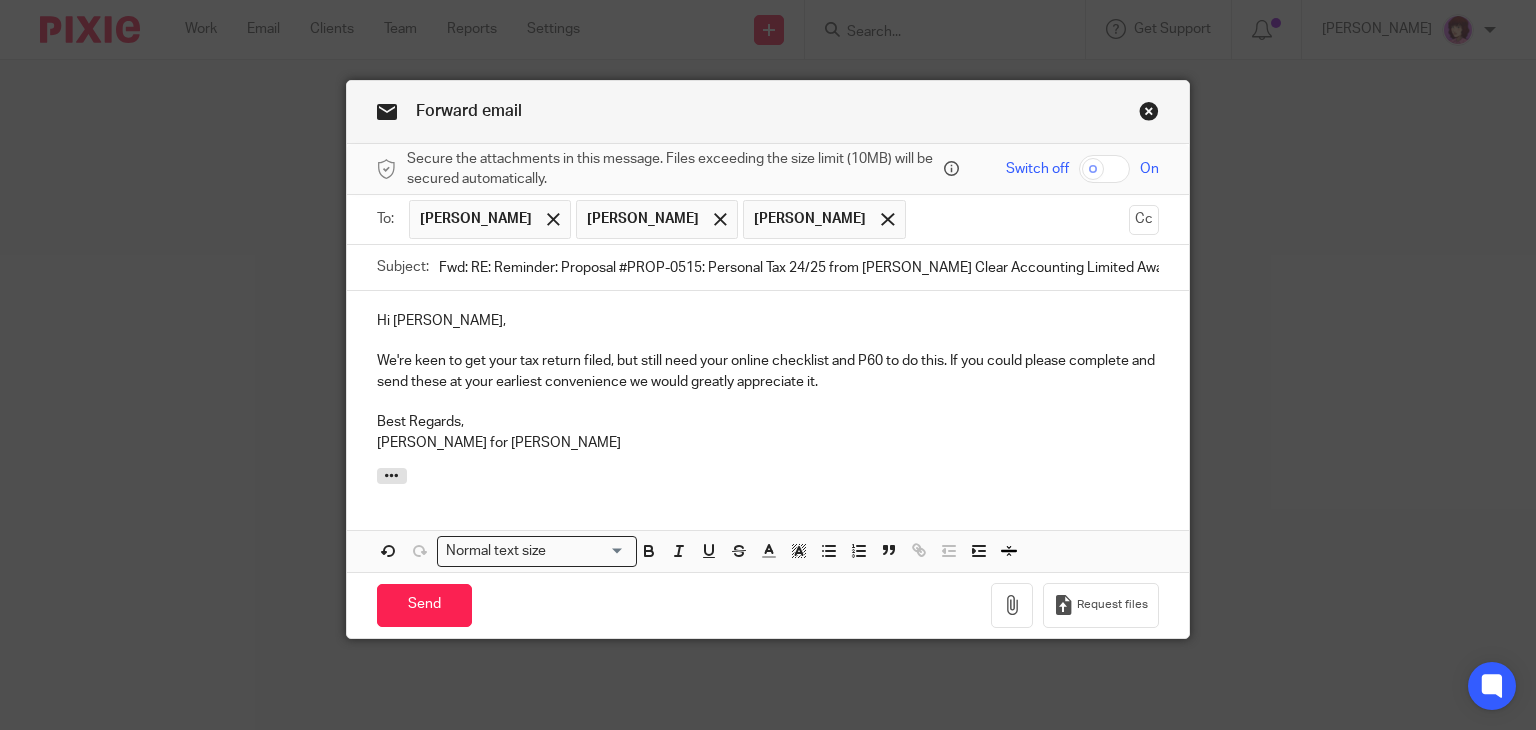 click on "Emma Milne for Carter Clear" at bounding box center (768, 443) 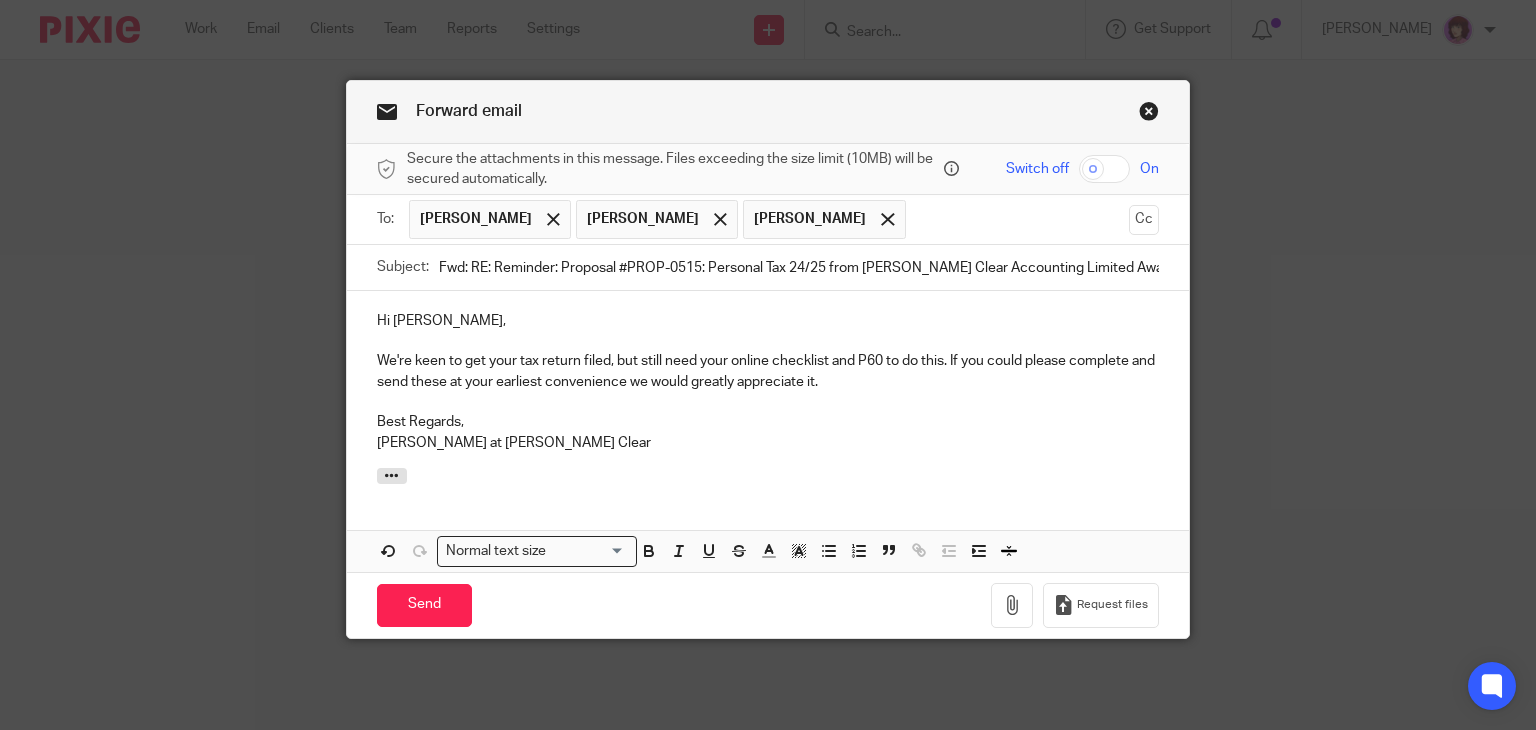 click on "Best Regards," at bounding box center [768, 422] 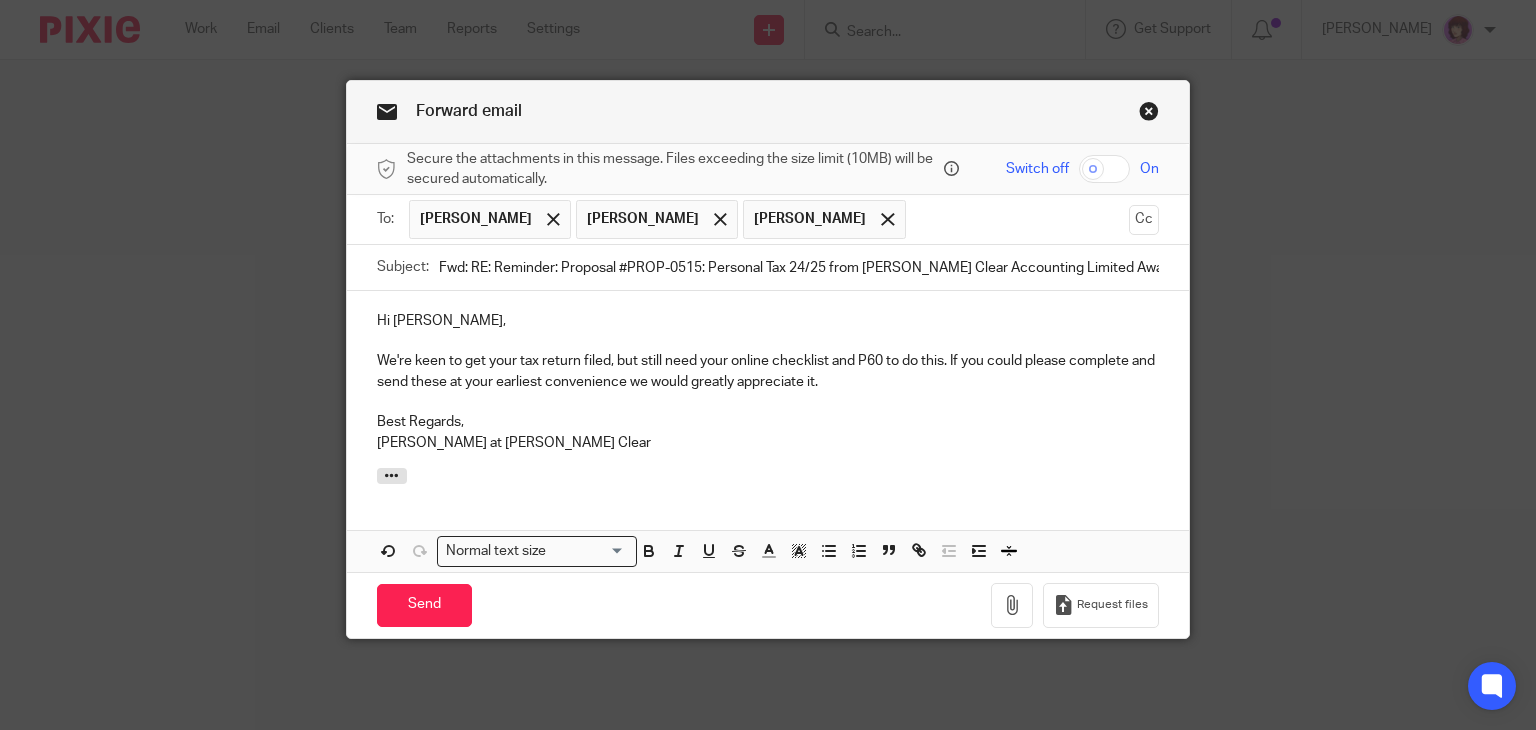 drag, startPoint x: 669, startPoint y: 354, endPoint x: 843, endPoint y: 381, distance: 176.08237 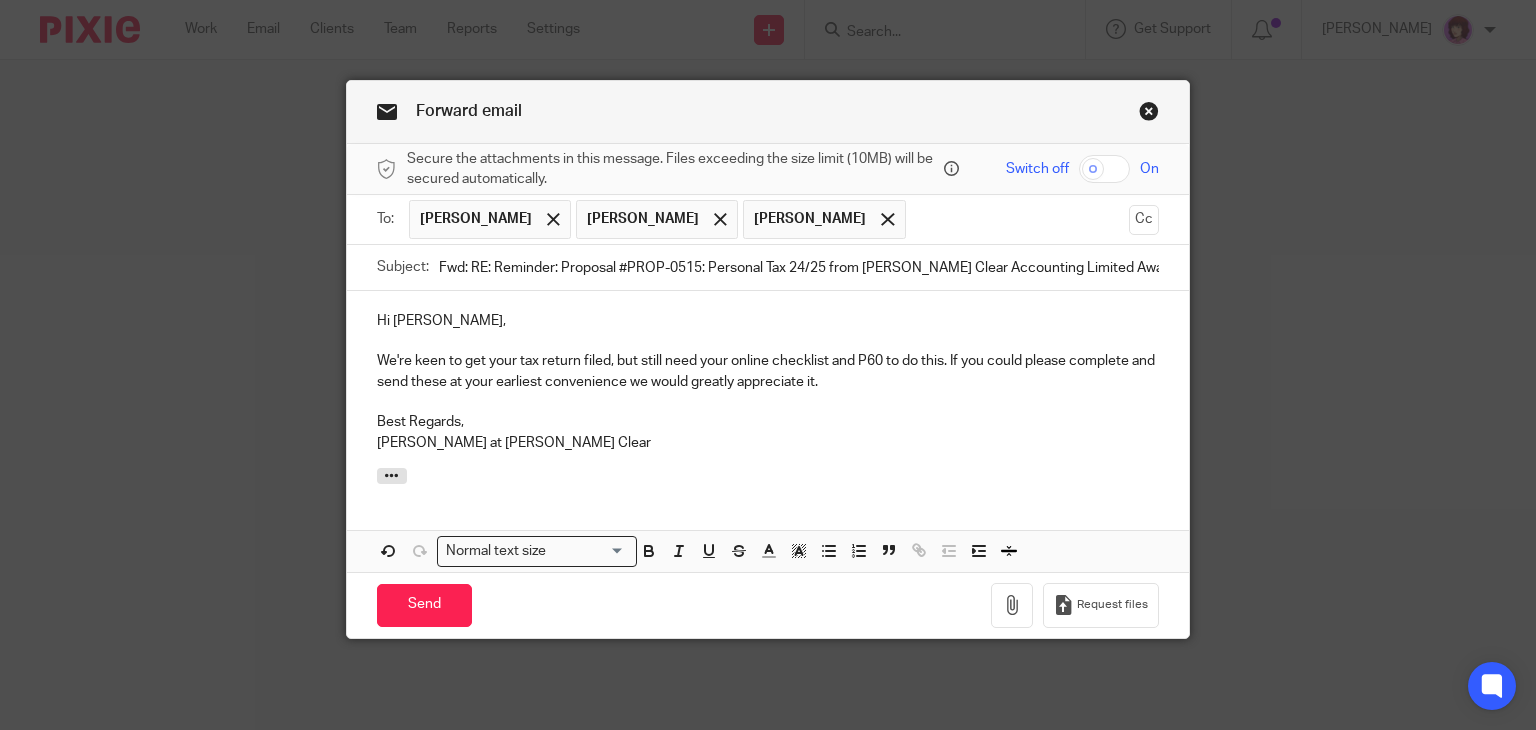 click on "Best Regards," at bounding box center [768, 422] 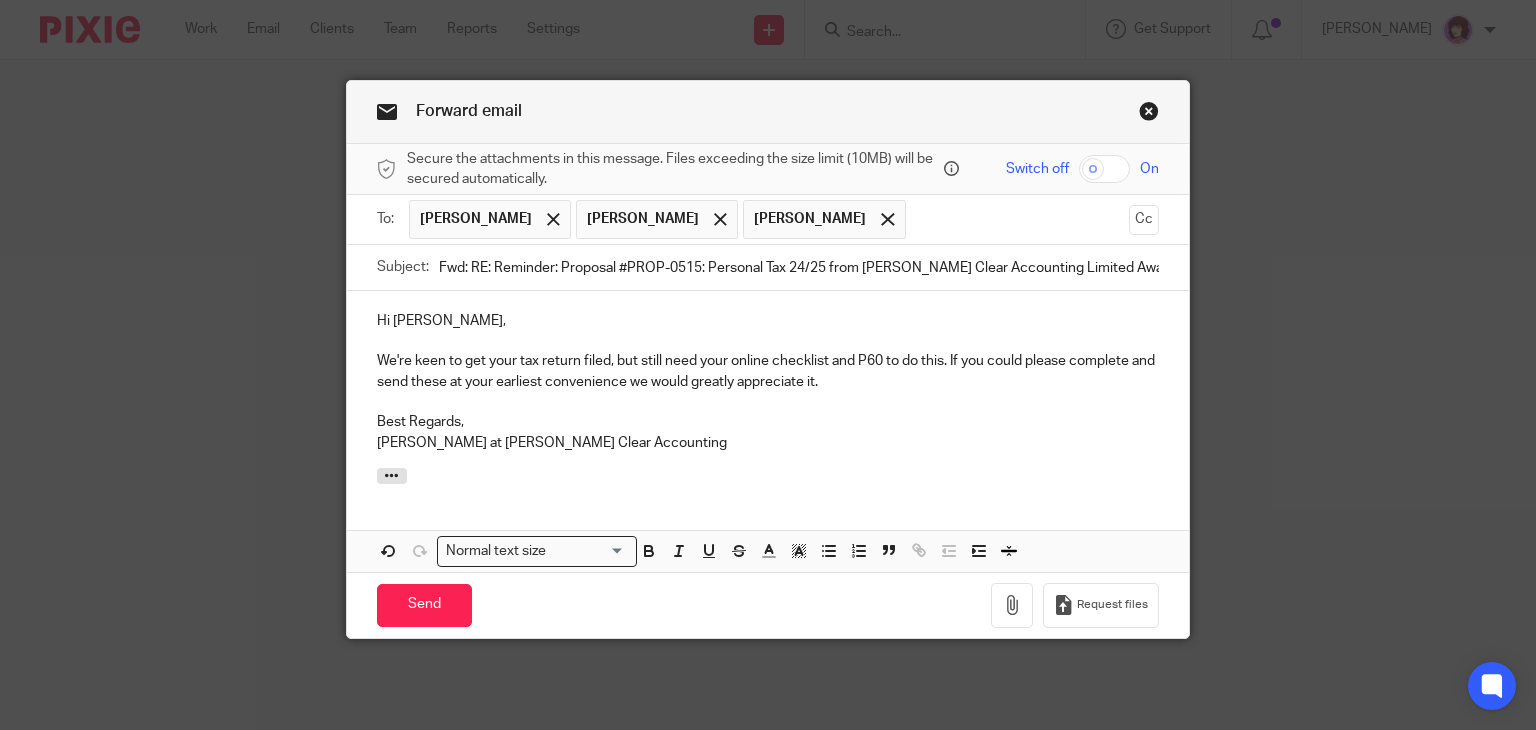 click on "We're keen to get your tax return filed, but still need your online checklist and P60 to do this. If you could please complete and send these at your earliest convenience we would greatly appreciate it." at bounding box center (768, 371) 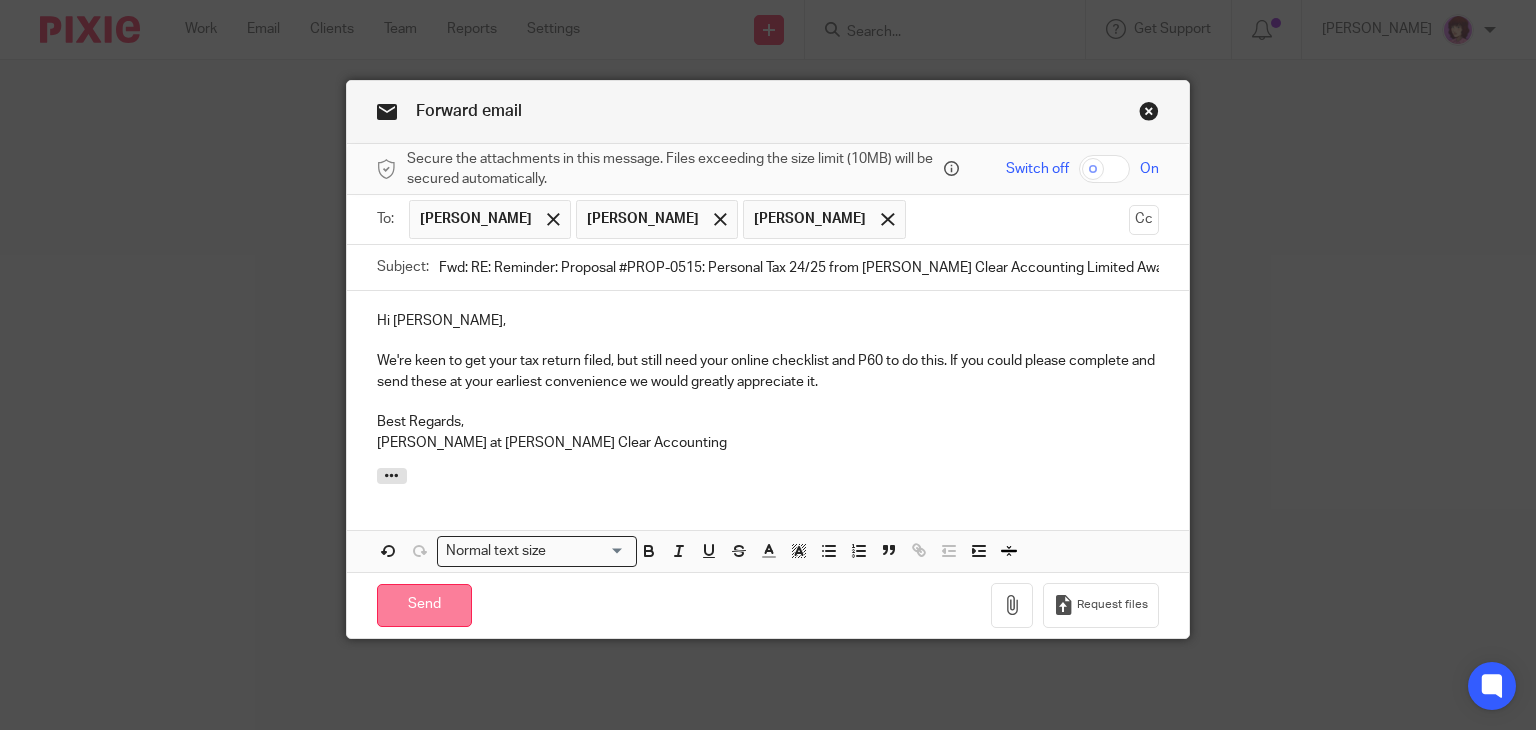 click on "Send" at bounding box center (424, 605) 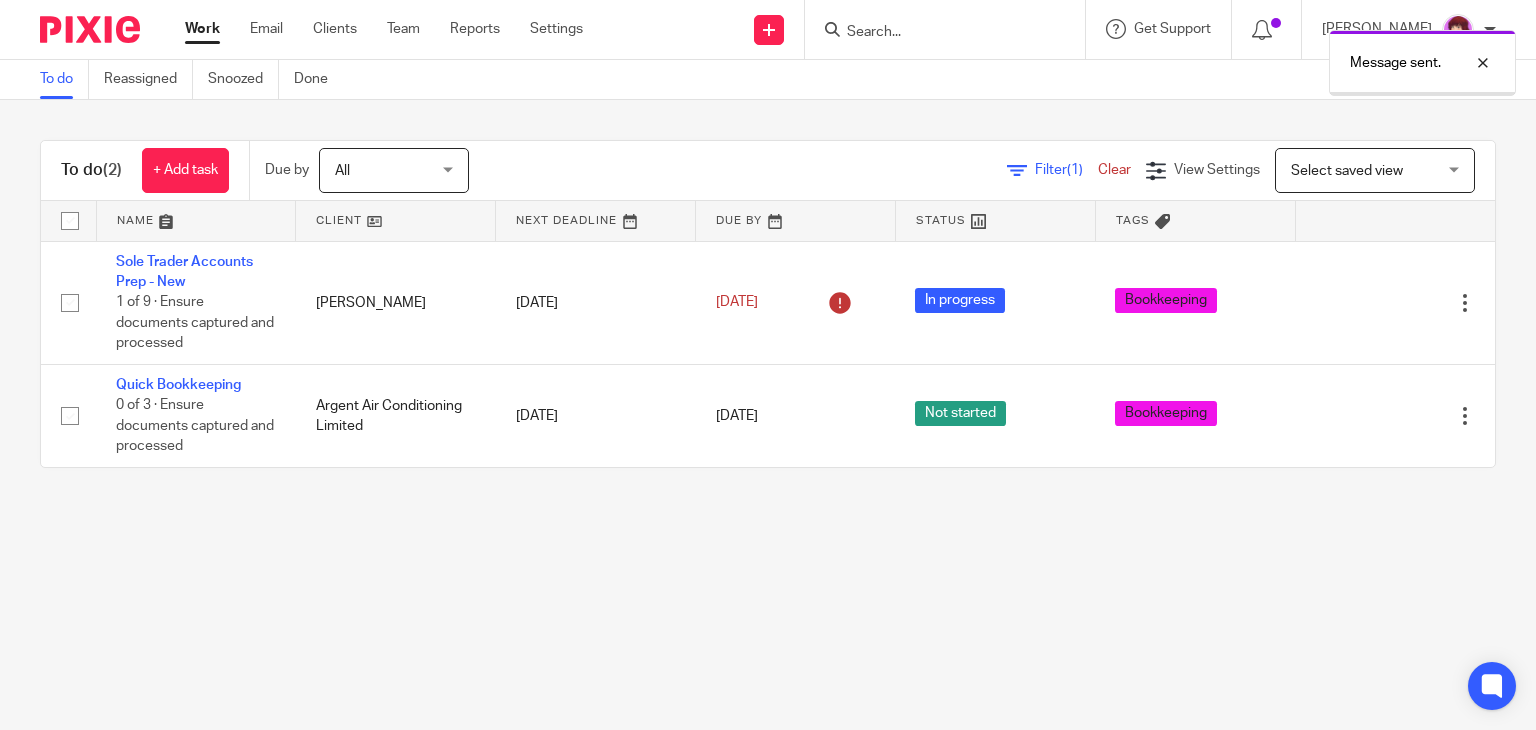 scroll, scrollTop: 0, scrollLeft: 0, axis: both 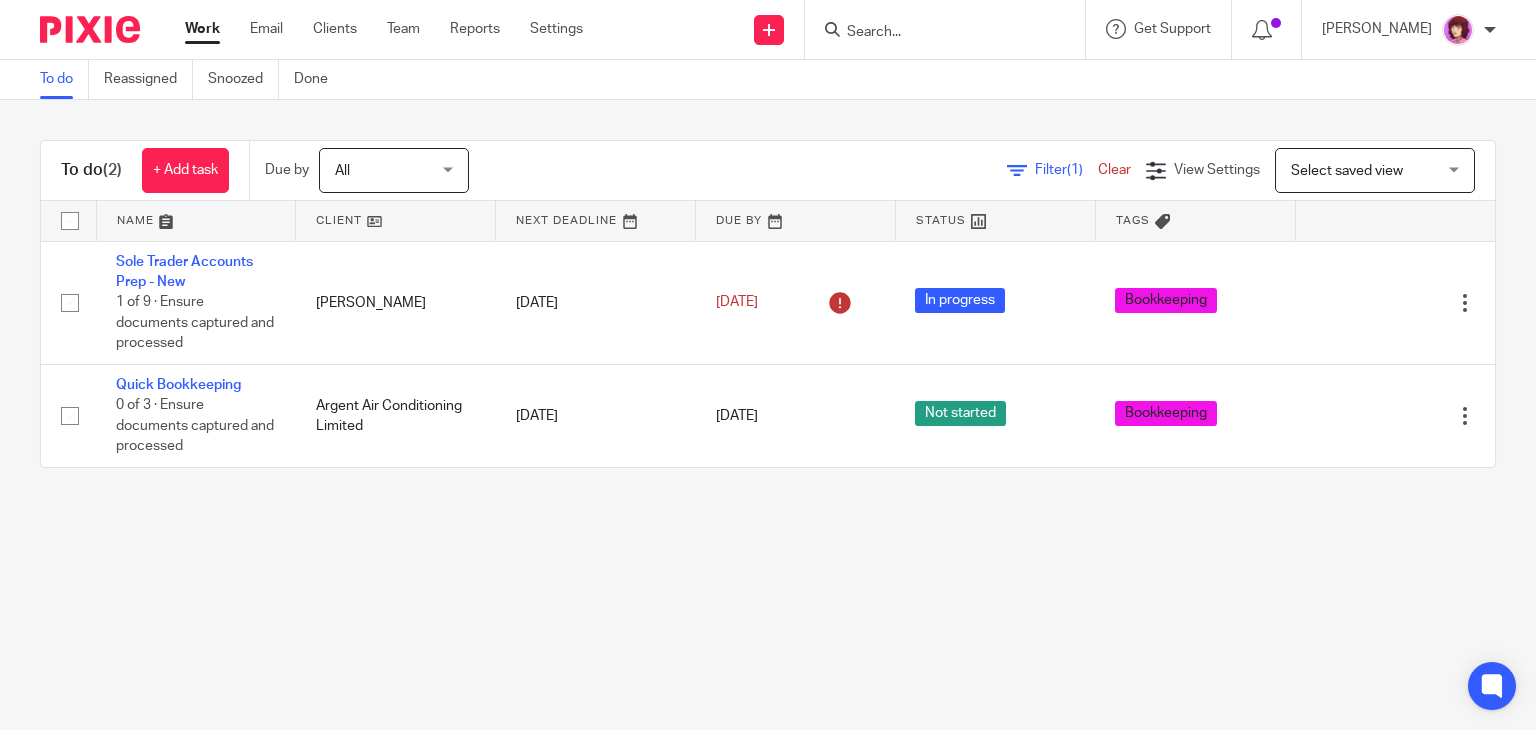 drag, startPoint x: 214, startPoint y: 13, endPoint x: 565, endPoint y: 73, distance: 356.09128 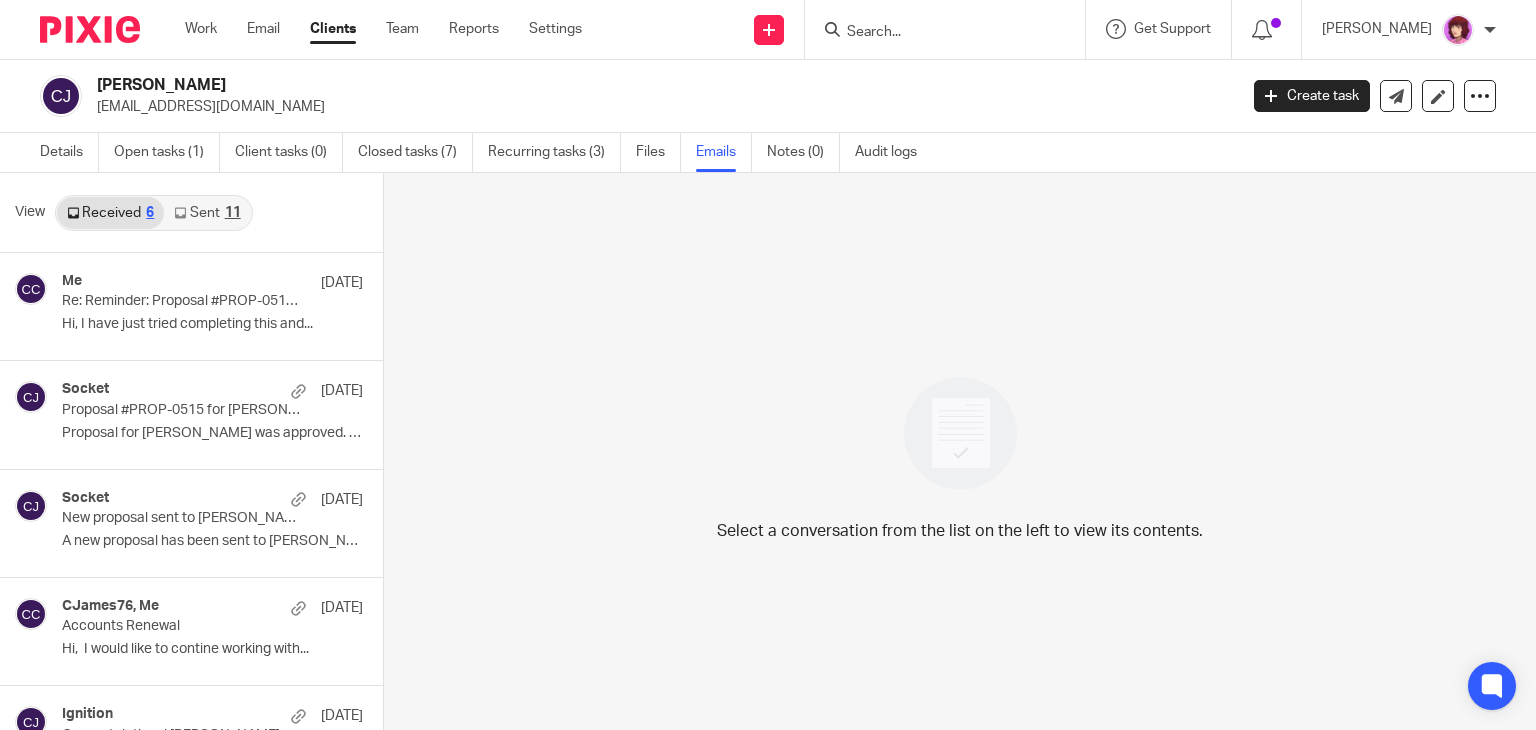 click on "Sent
11" at bounding box center (207, 213) 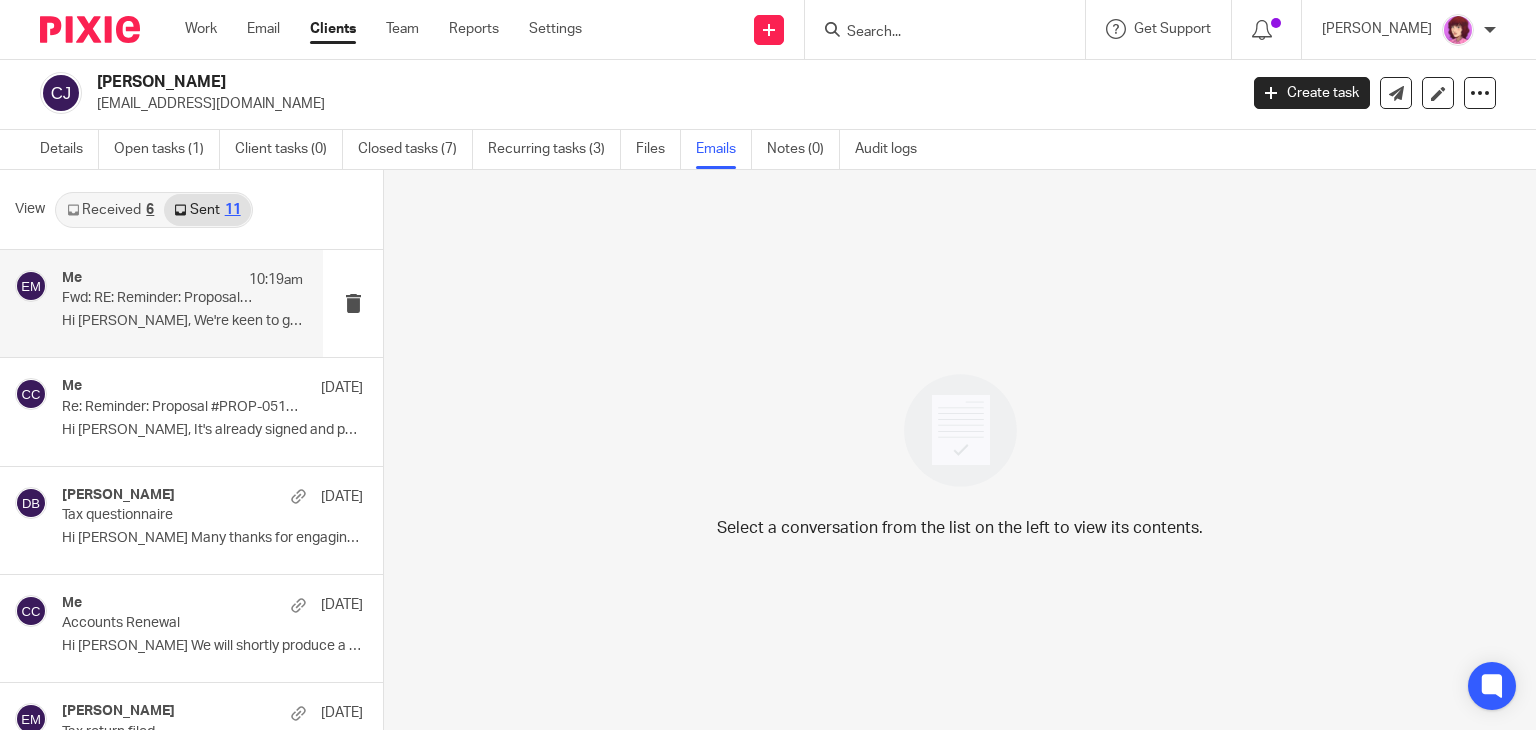 click on "Fwd: RE: Reminder: Proposal #PROP-0515: Personal Tax 24/25 from [PERSON_NAME] Clear Accounting Limited Awaiting Your Approval" at bounding box center [158, 298] 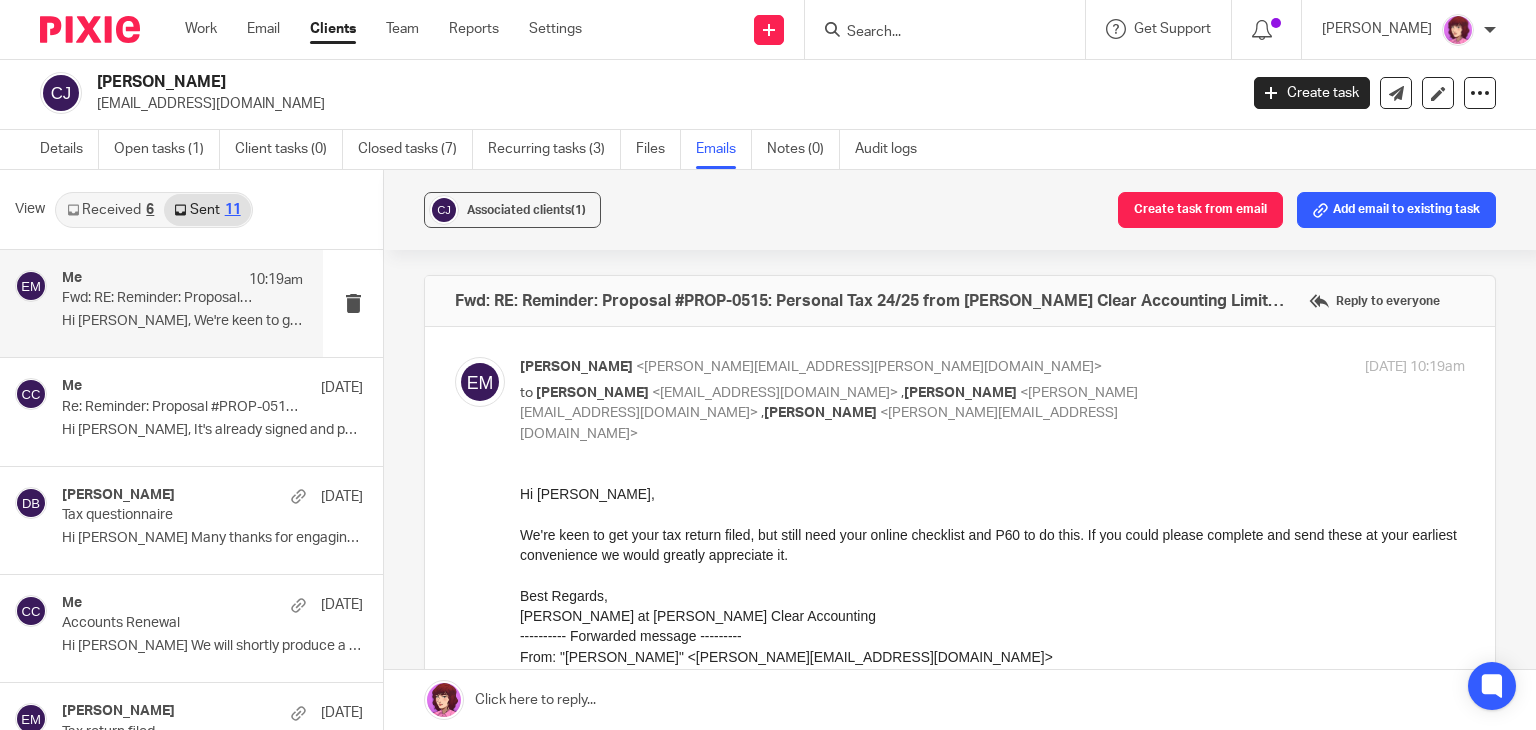 scroll, scrollTop: 0, scrollLeft: 0, axis: both 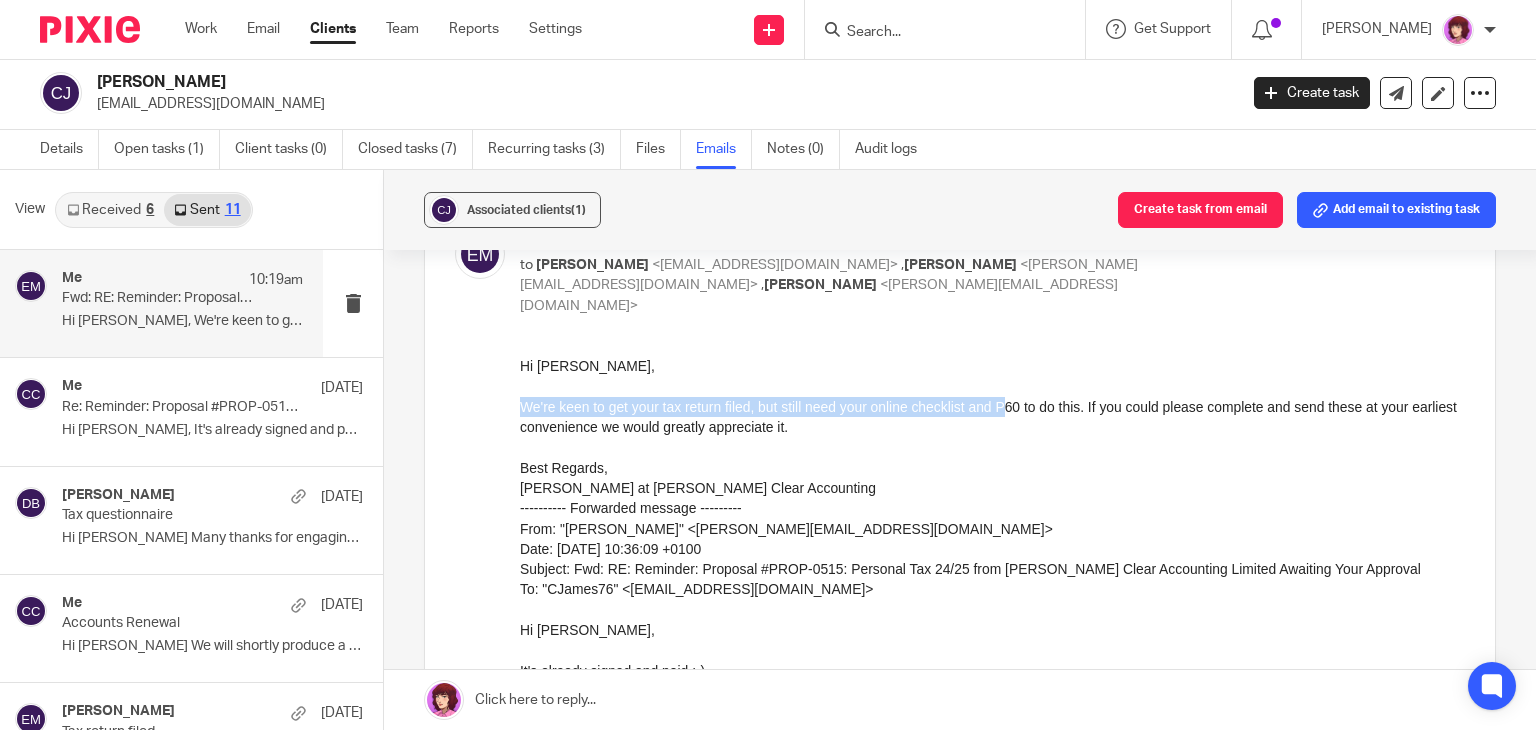 drag, startPoint x: 1005, startPoint y: 403, endPoint x: 1104, endPoint y: 438, distance: 105.00476 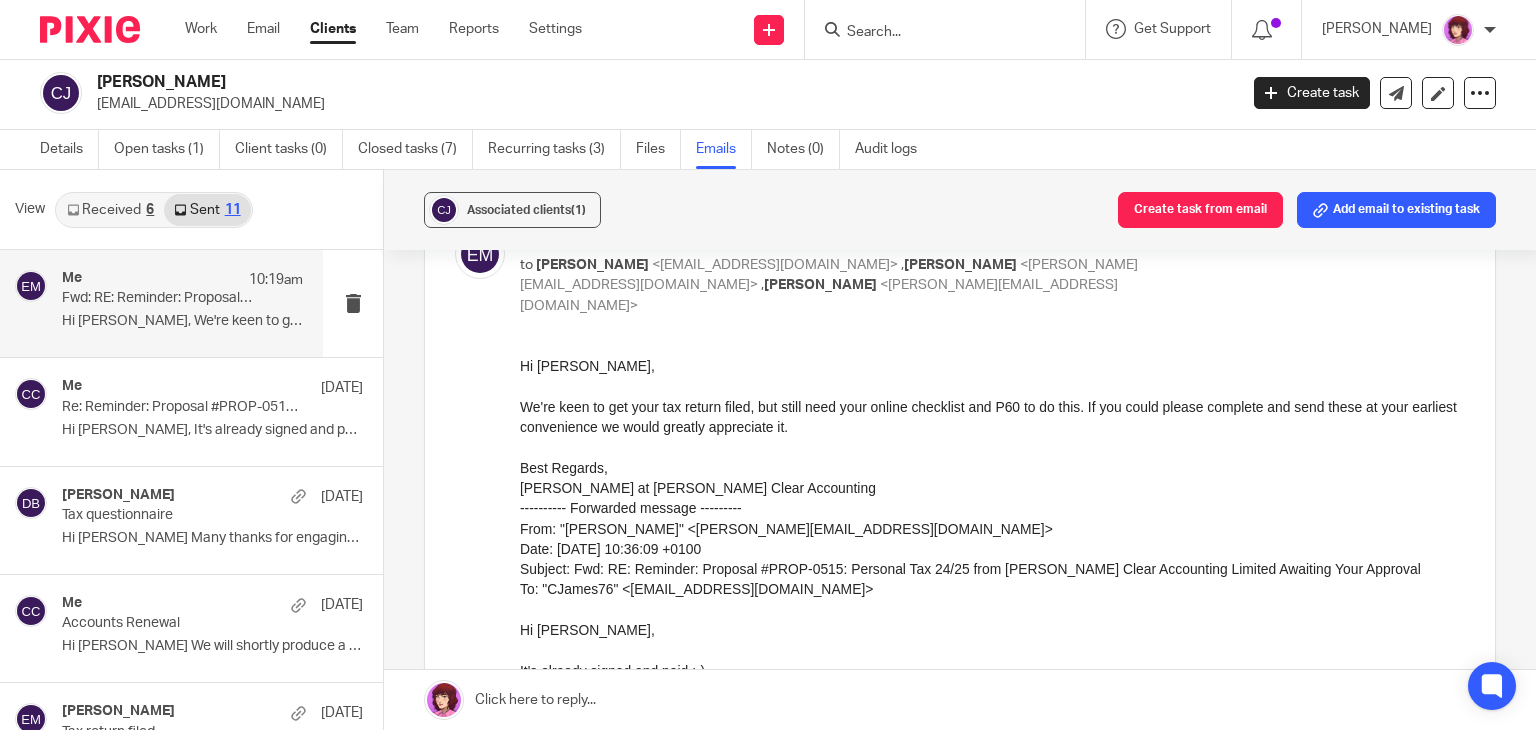 click on "Best Regards," at bounding box center [992, 468] 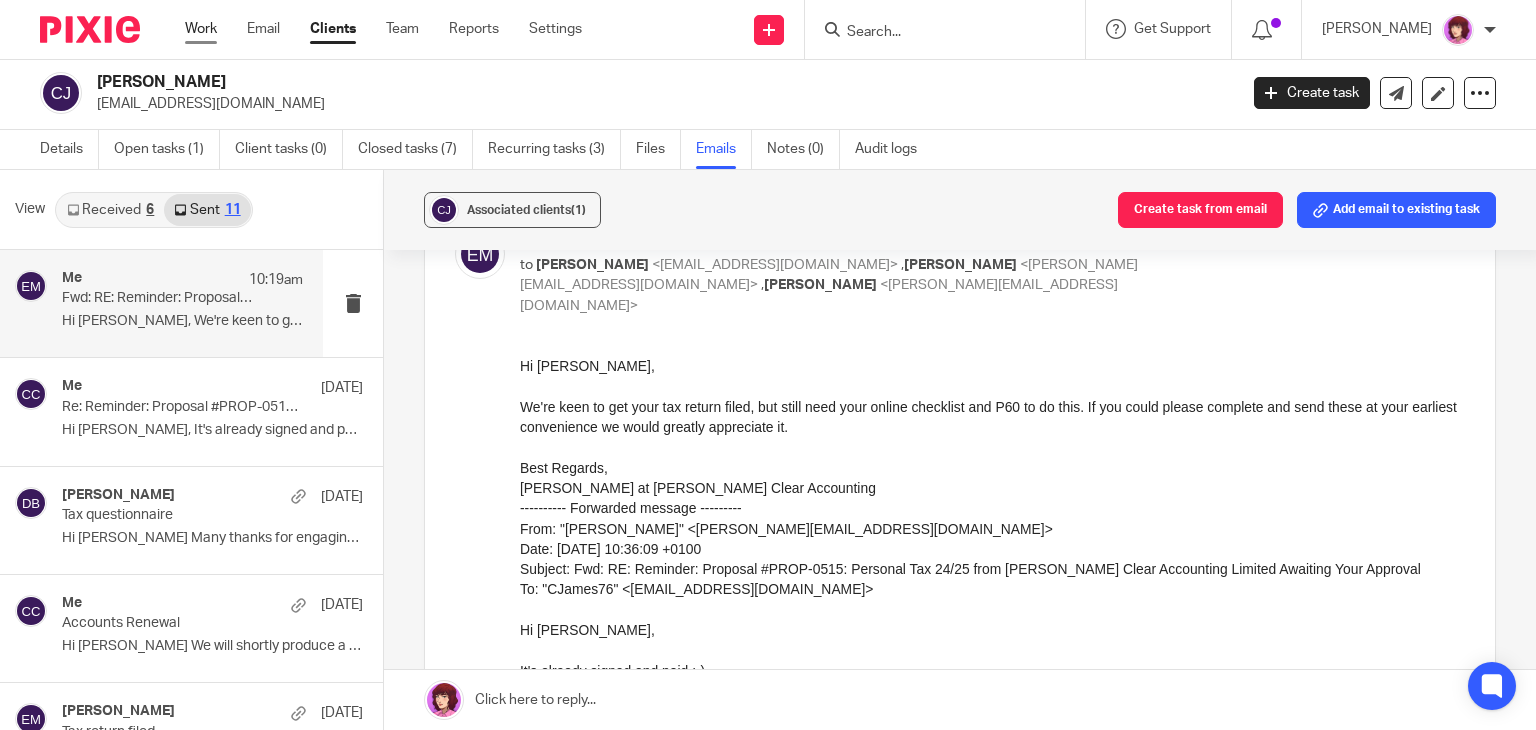 click on "Work" at bounding box center (201, 29) 